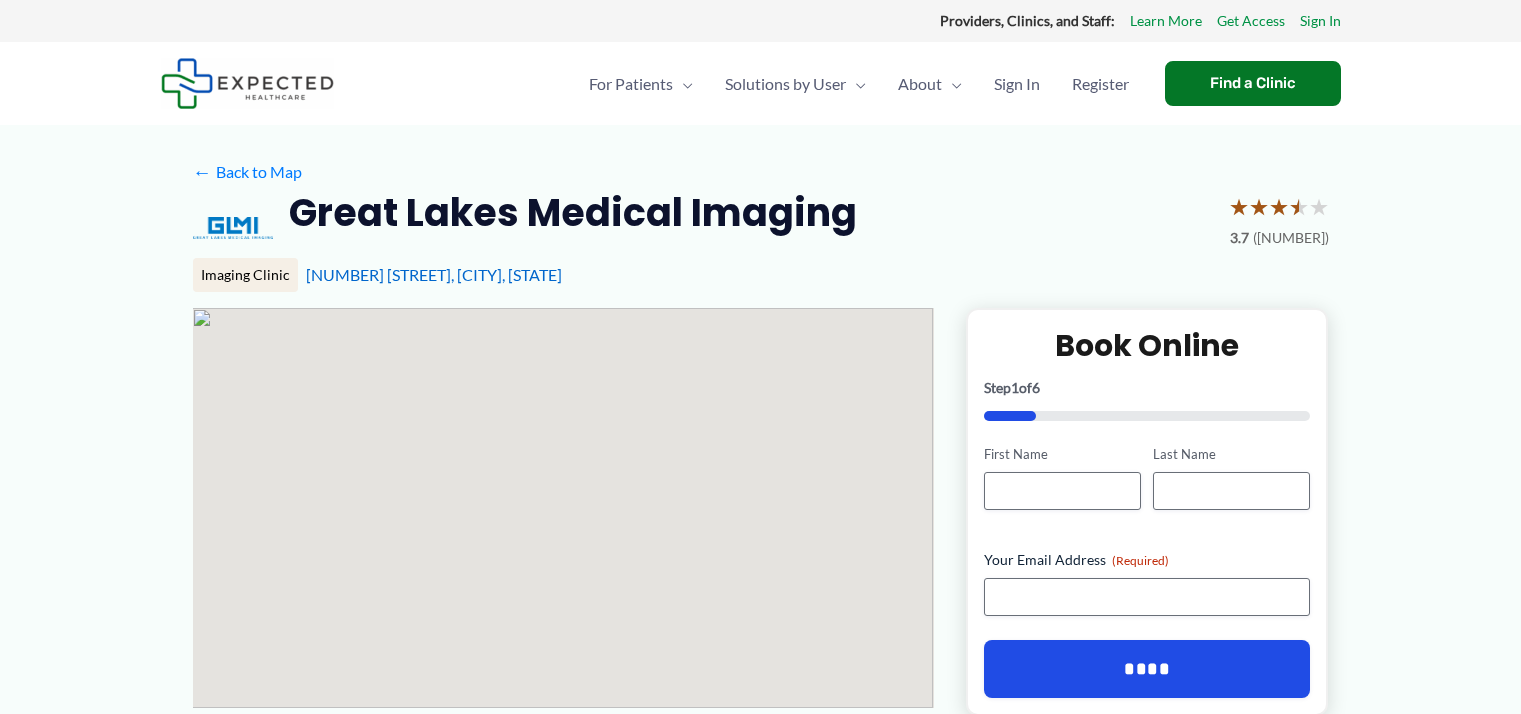 scroll, scrollTop: 0, scrollLeft: 0, axis: both 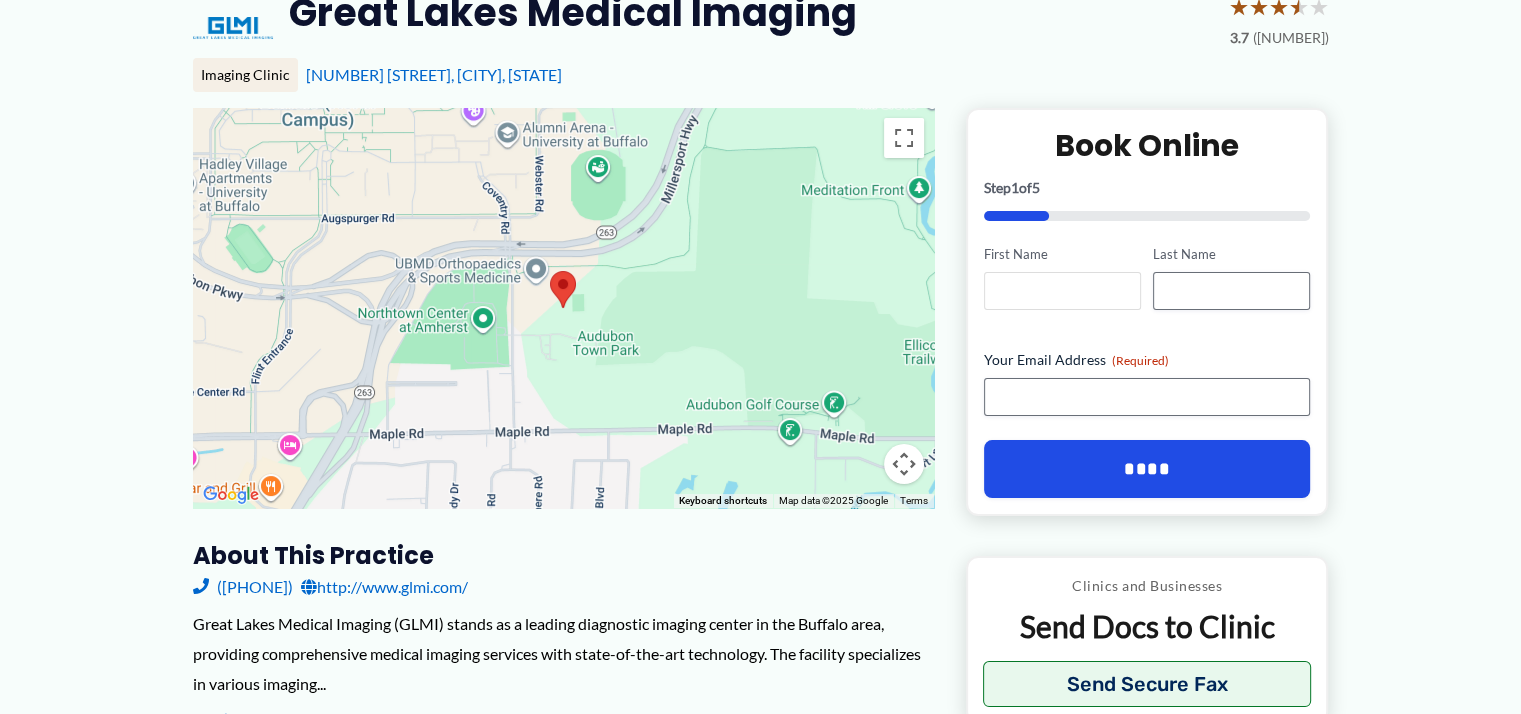 click on "First Name" at bounding box center (1062, 291) 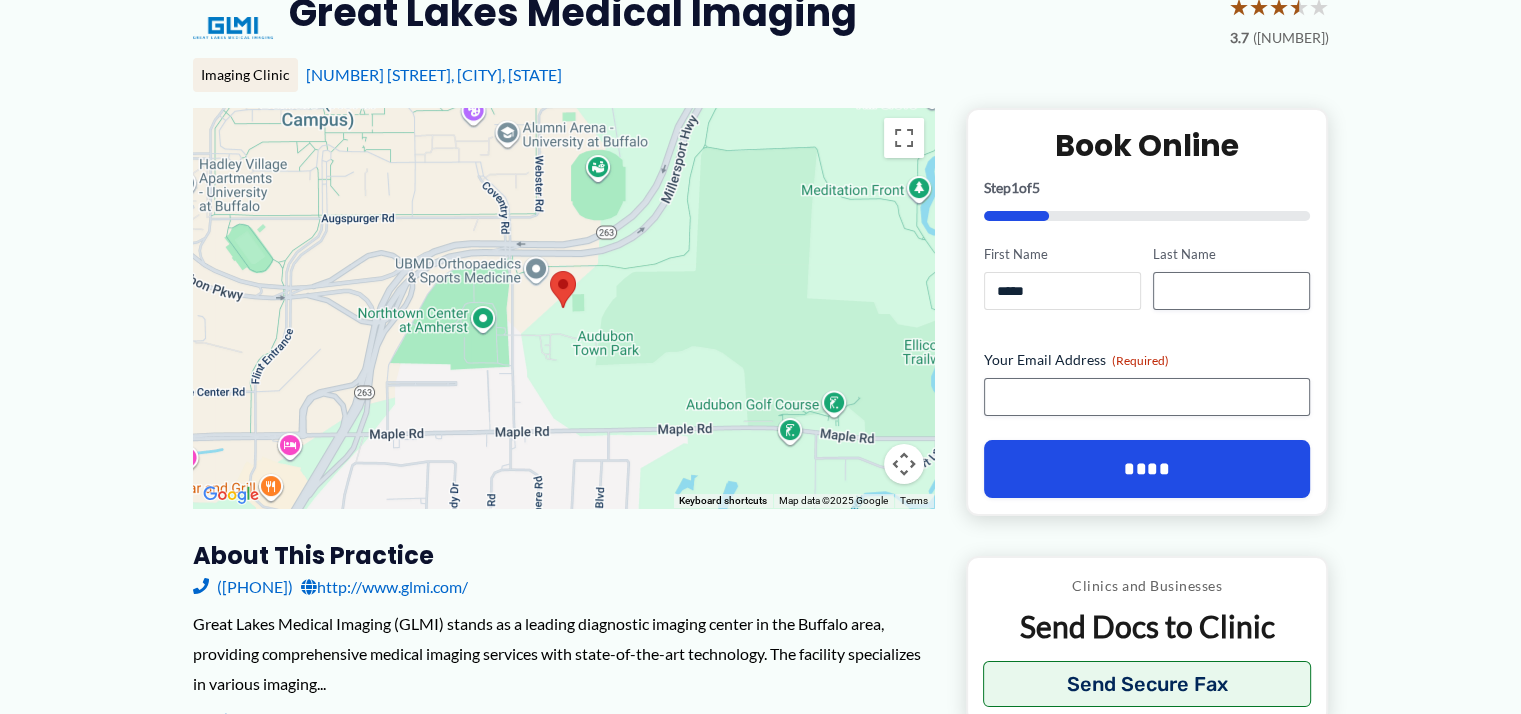 type on "********" 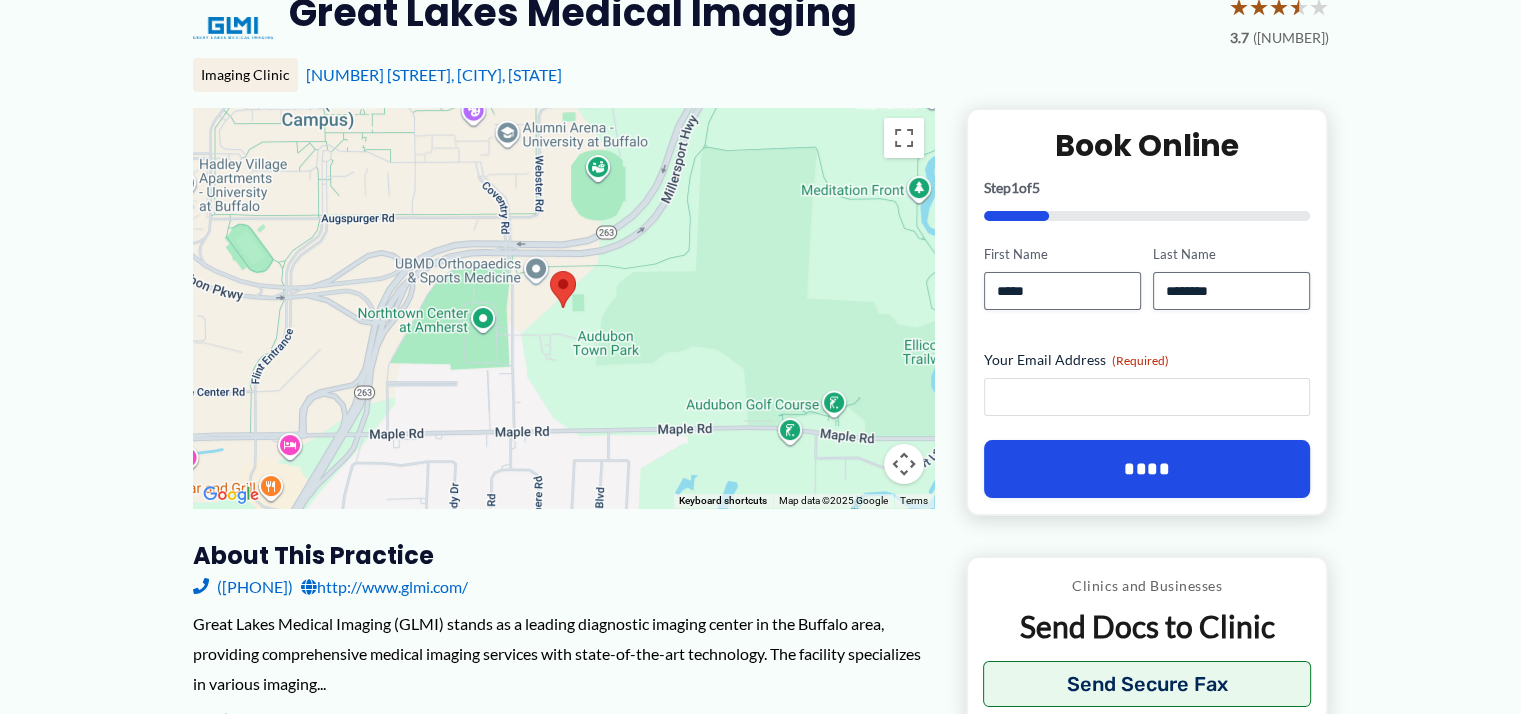 type on "**********" 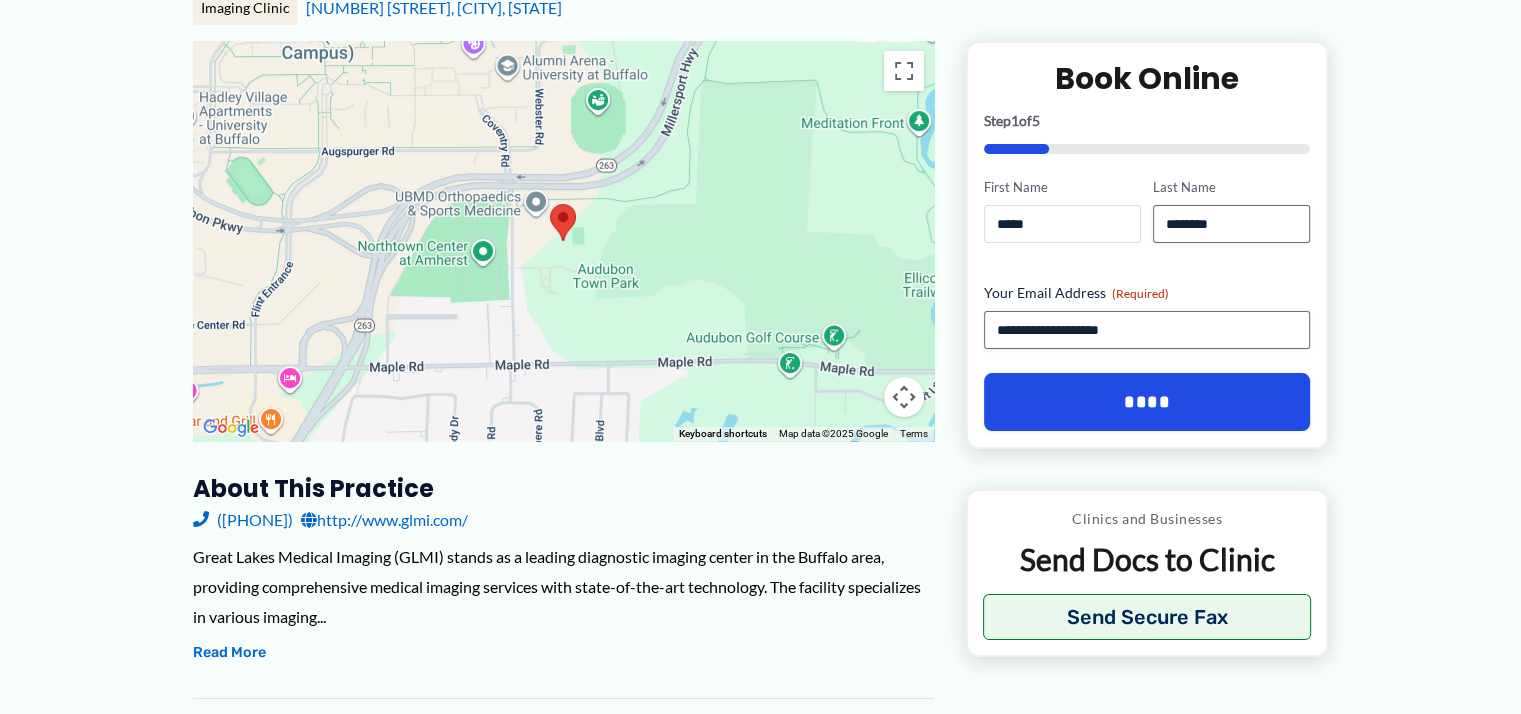 scroll, scrollTop: 300, scrollLeft: 0, axis: vertical 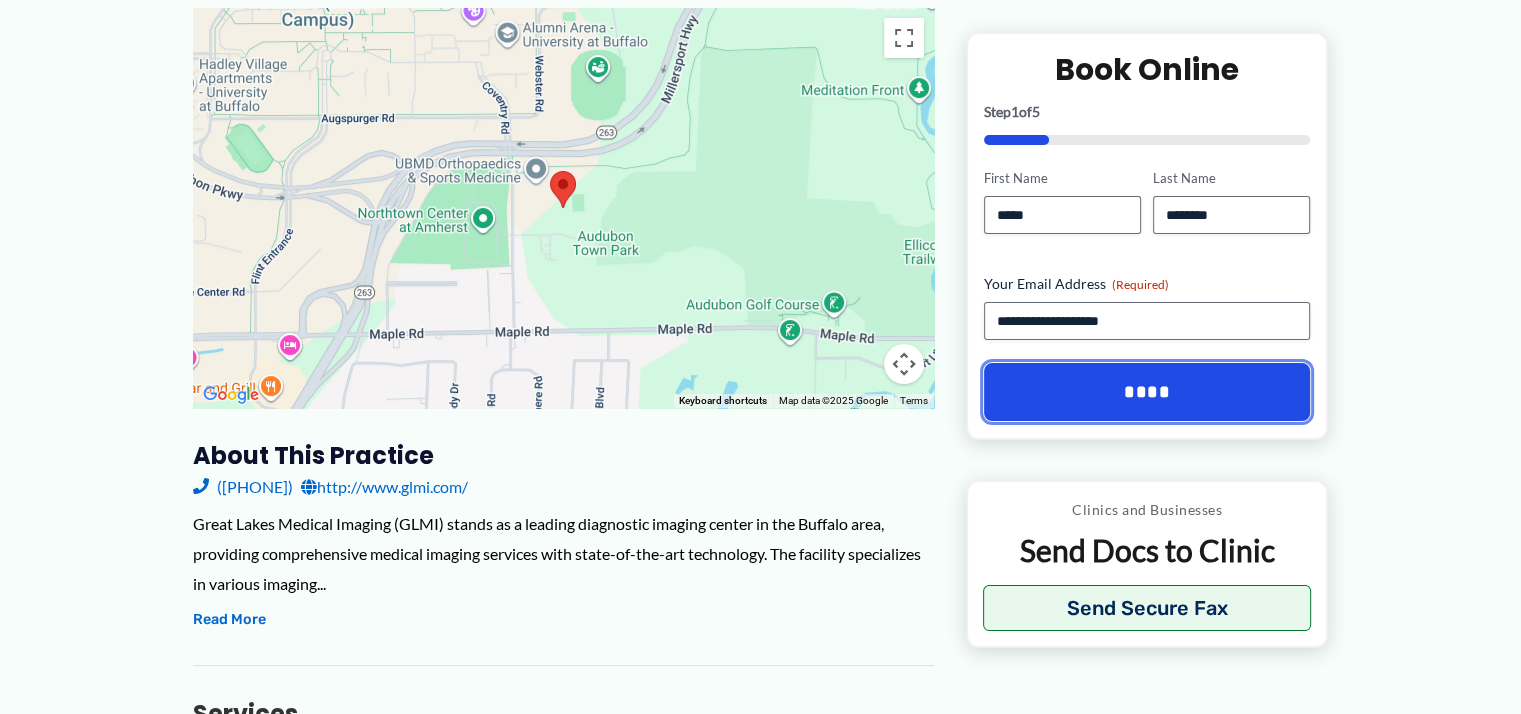 click on "****" at bounding box center [1147, 392] 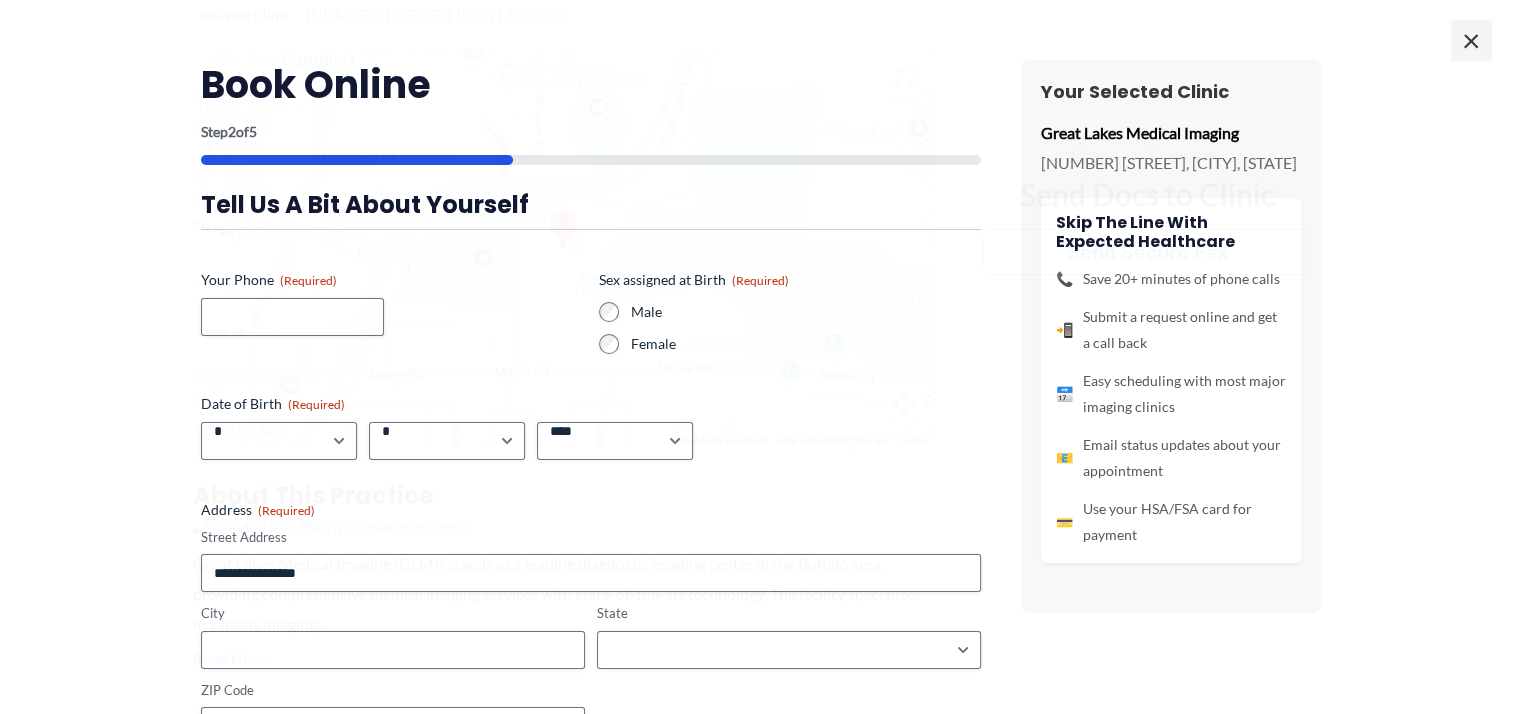scroll, scrollTop: 0, scrollLeft: 0, axis: both 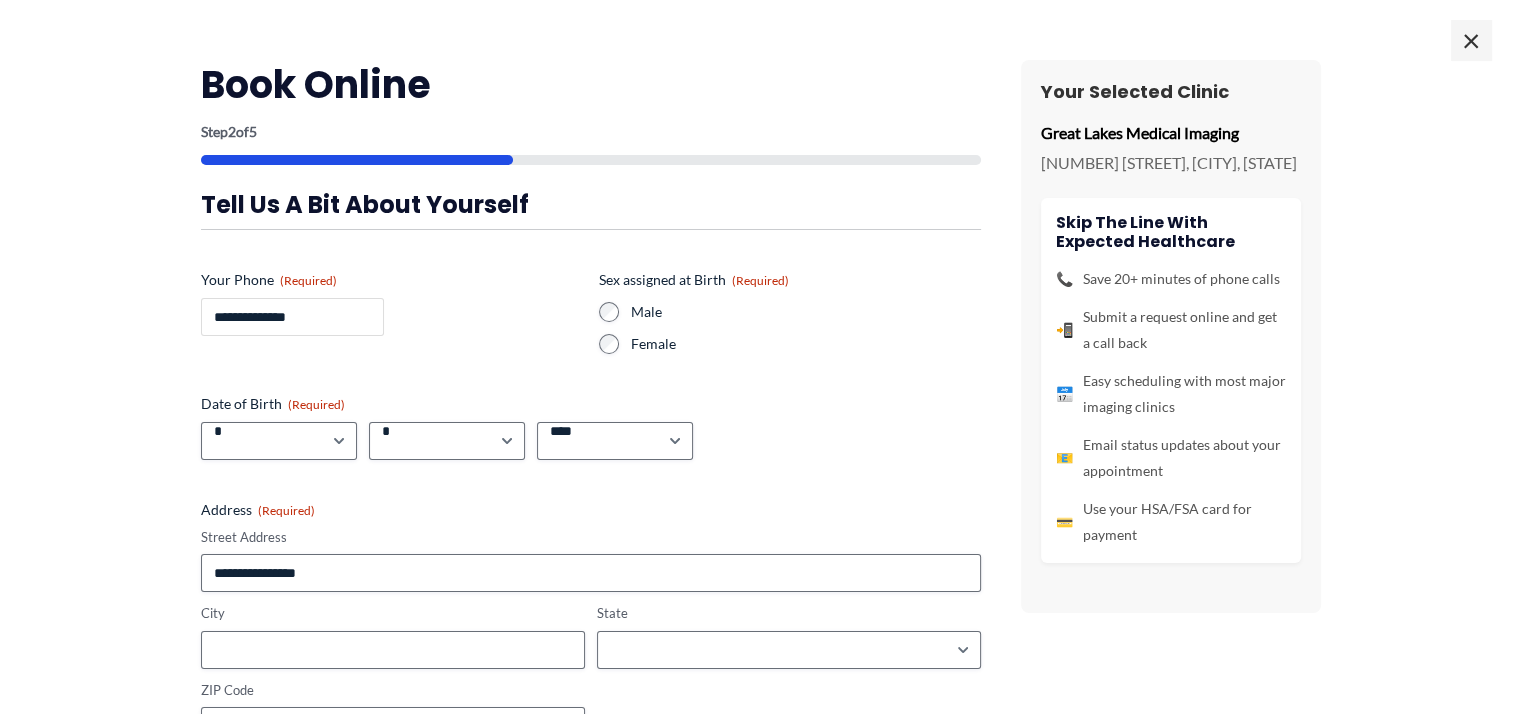 click on "**********" at bounding box center (292, 317) 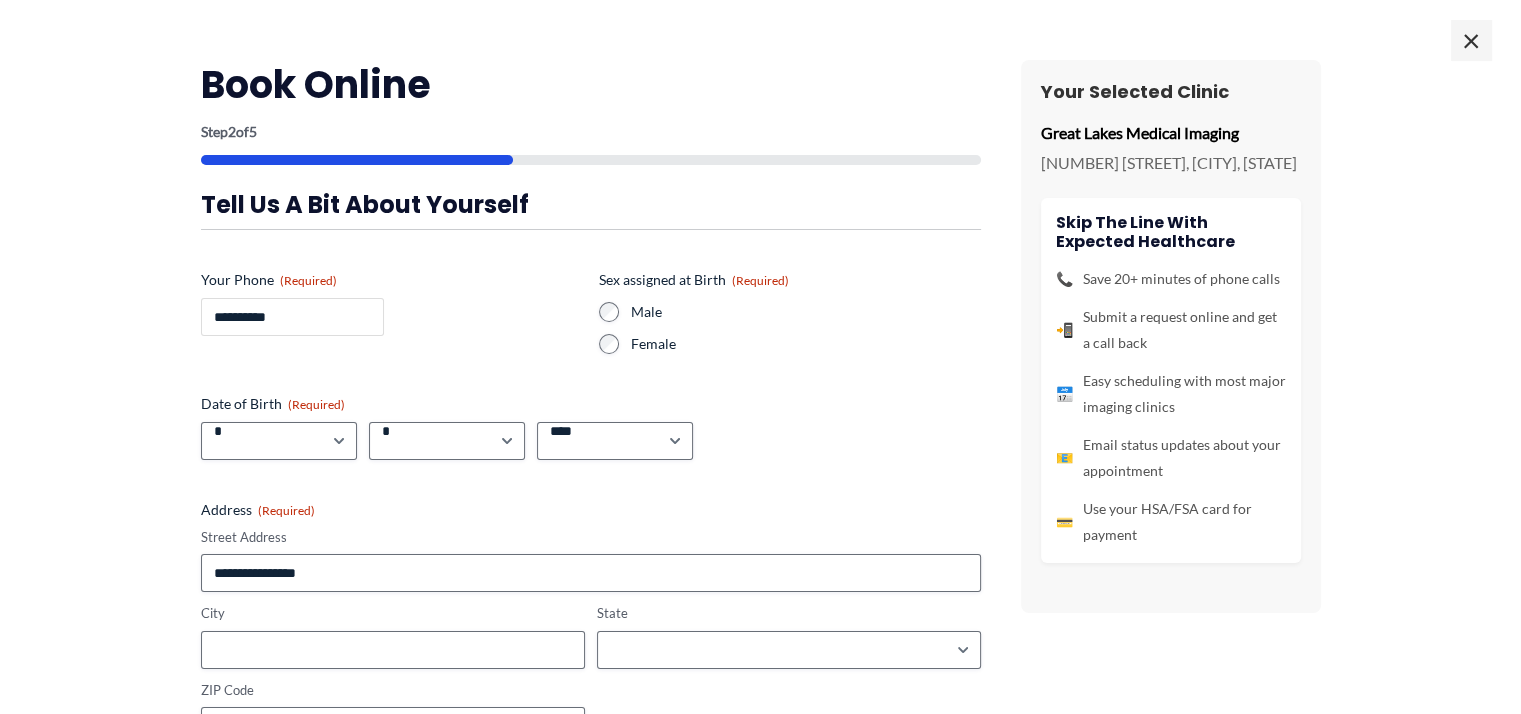 type on "**********" 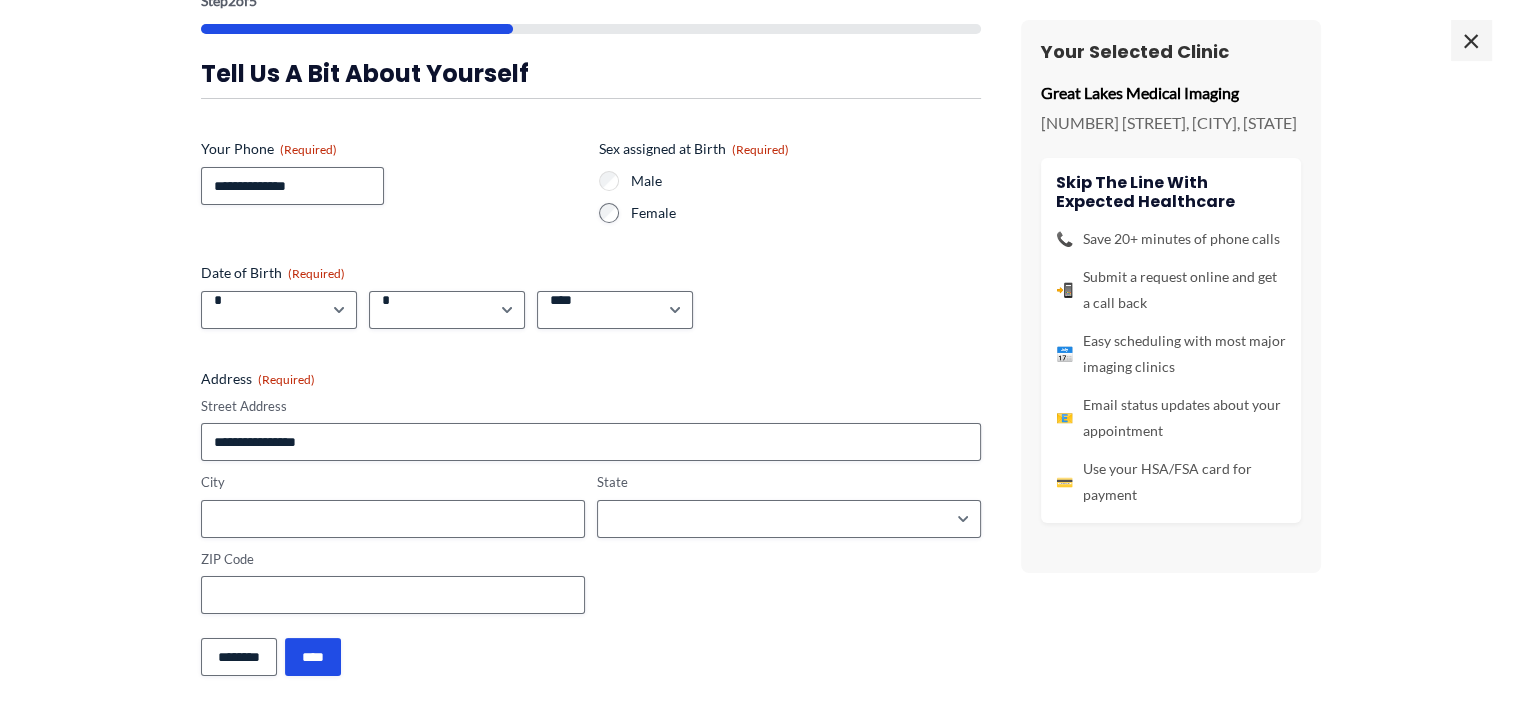 scroll, scrollTop: 133, scrollLeft: 0, axis: vertical 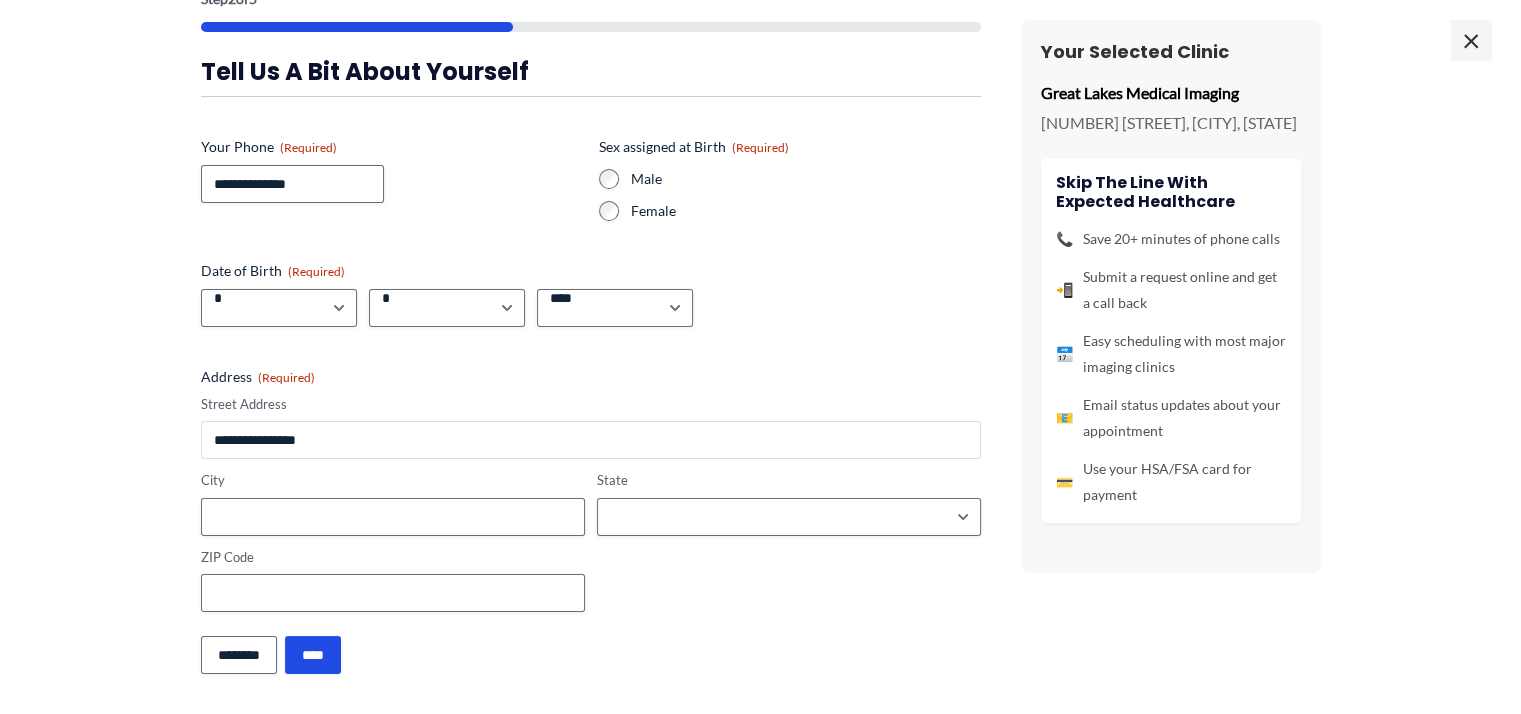 click on "Street Address" at bounding box center (591, 440) 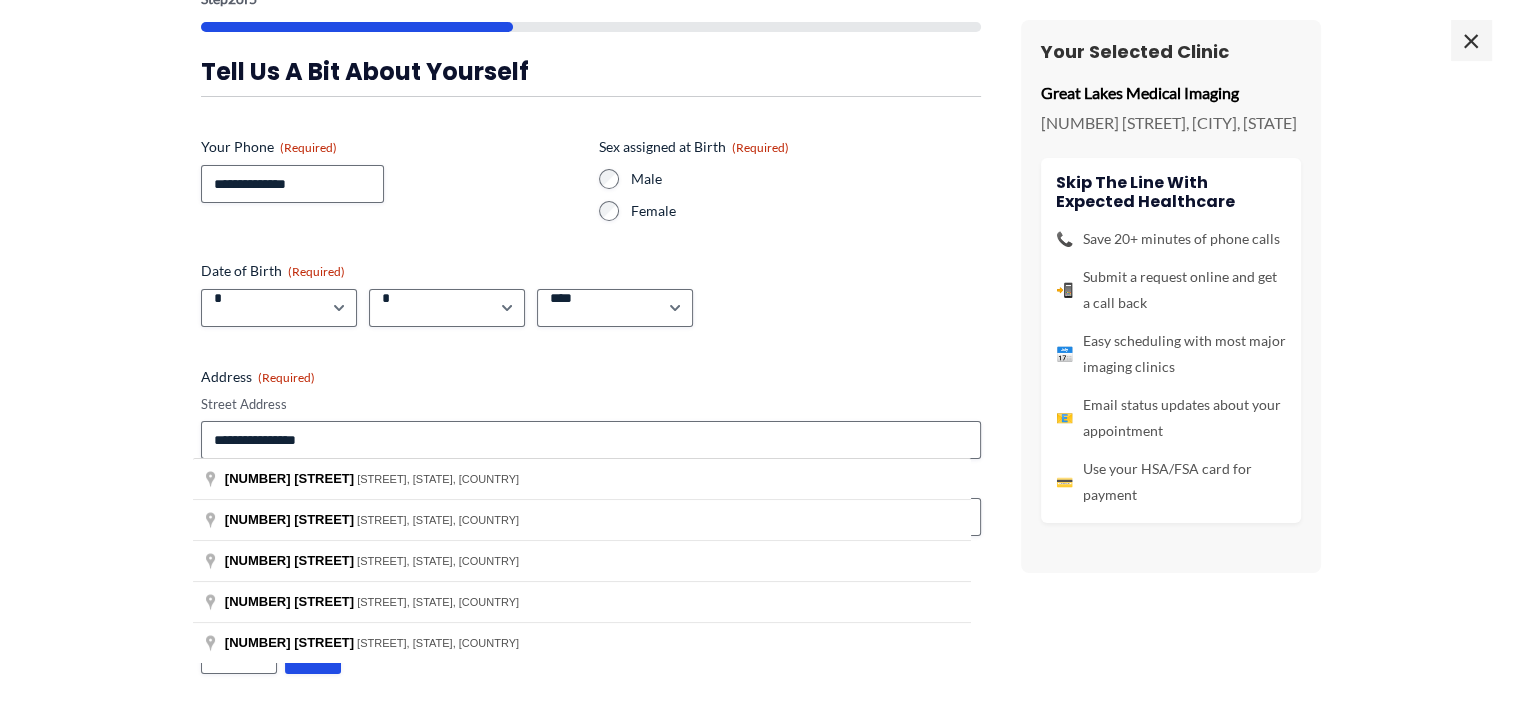 type on "**********" 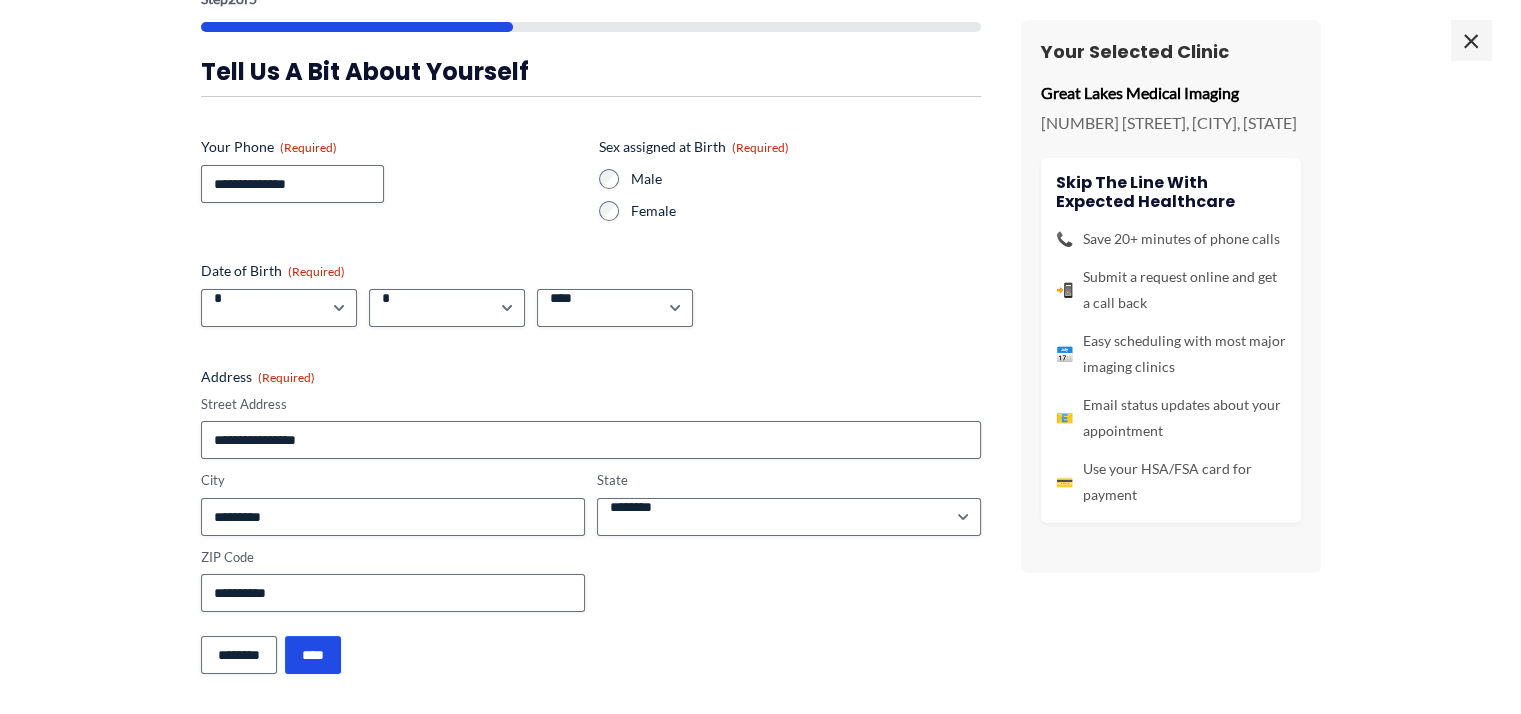 scroll, scrollTop: 460, scrollLeft: 0, axis: vertical 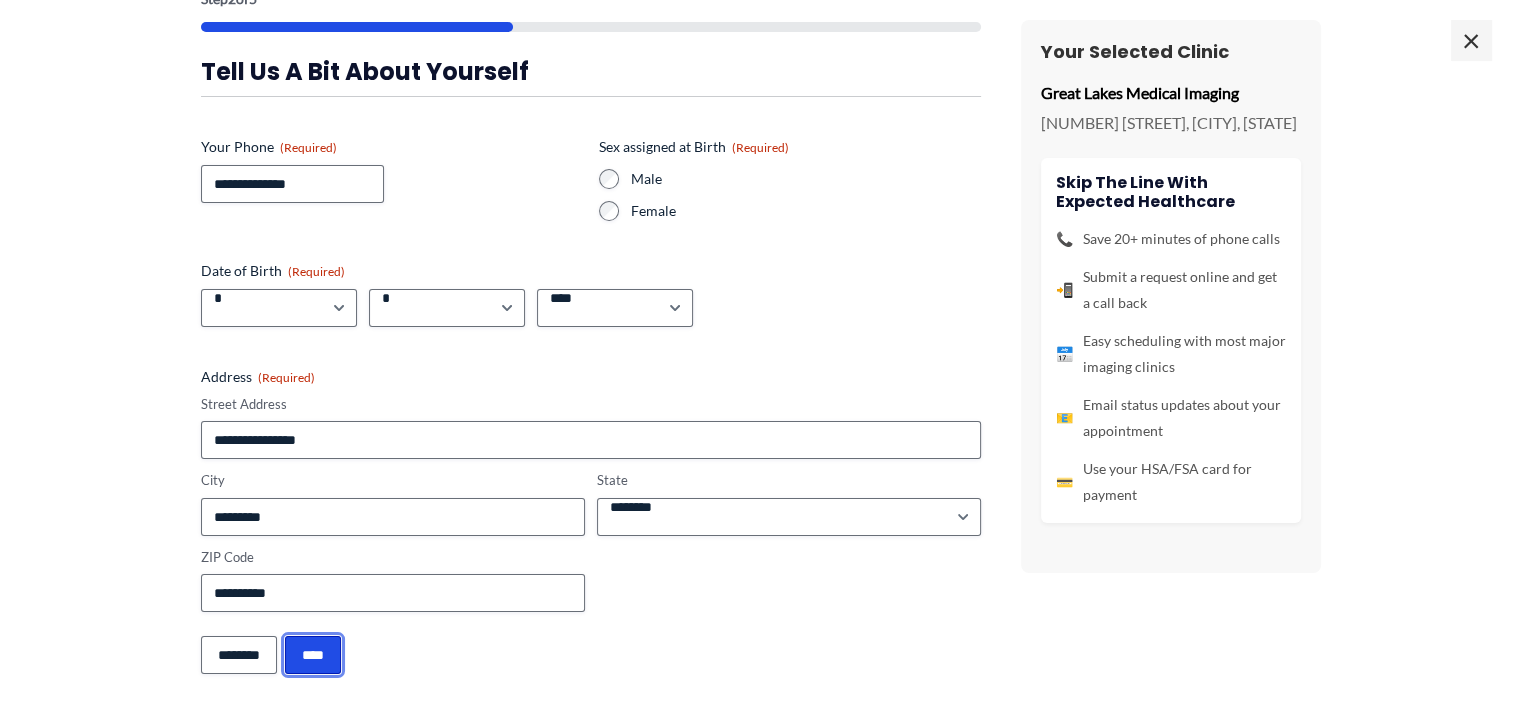 click on "****" at bounding box center (313, 655) 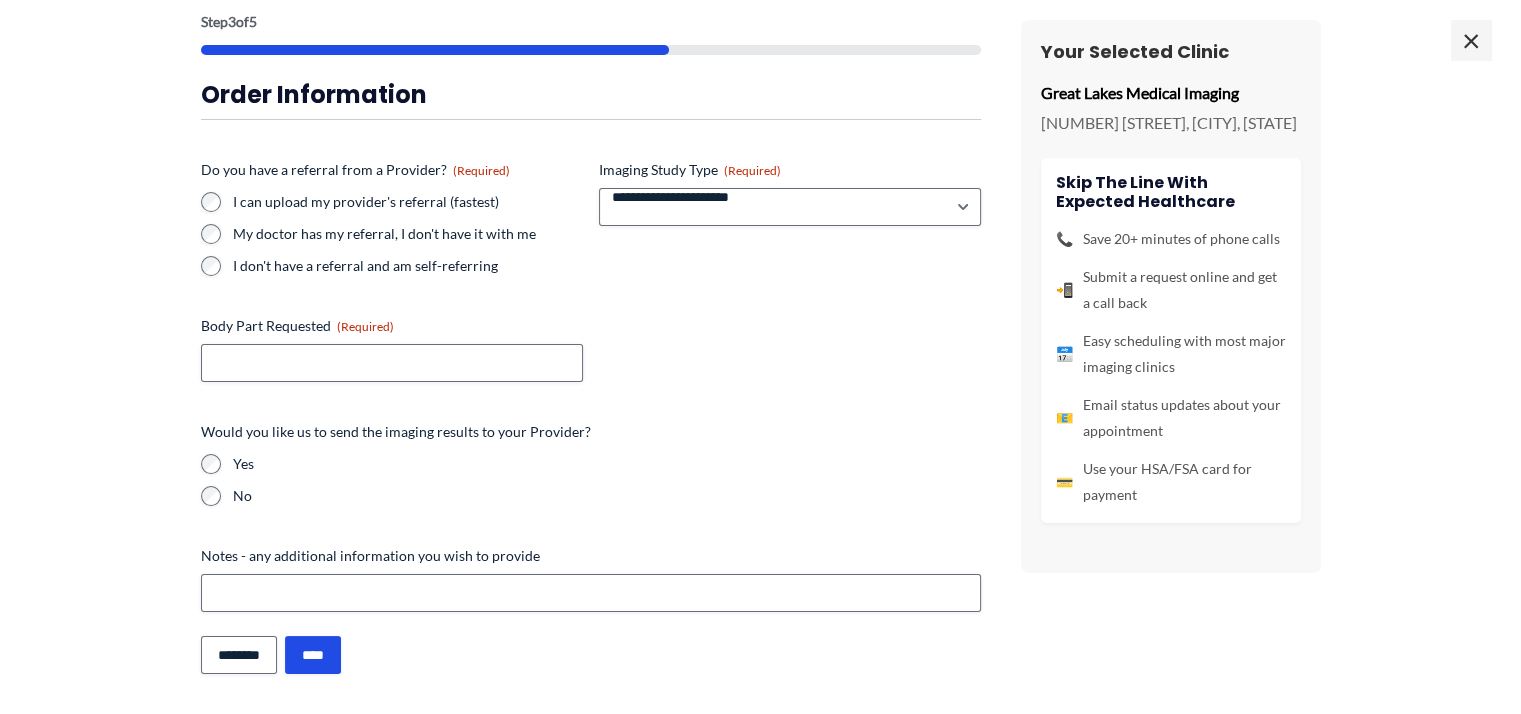 scroll, scrollTop: 364, scrollLeft: 0, axis: vertical 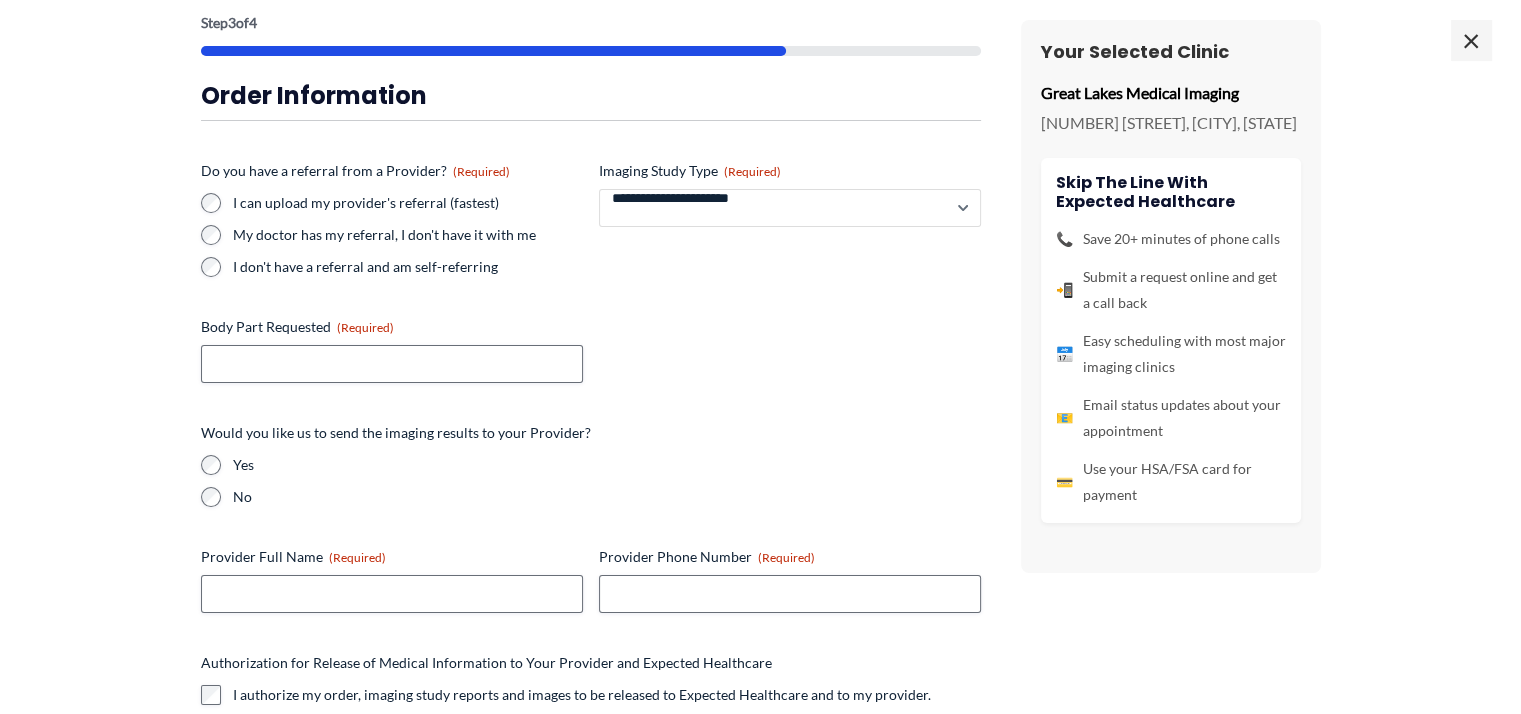 click on "**********" at bounding box center [790, 208] 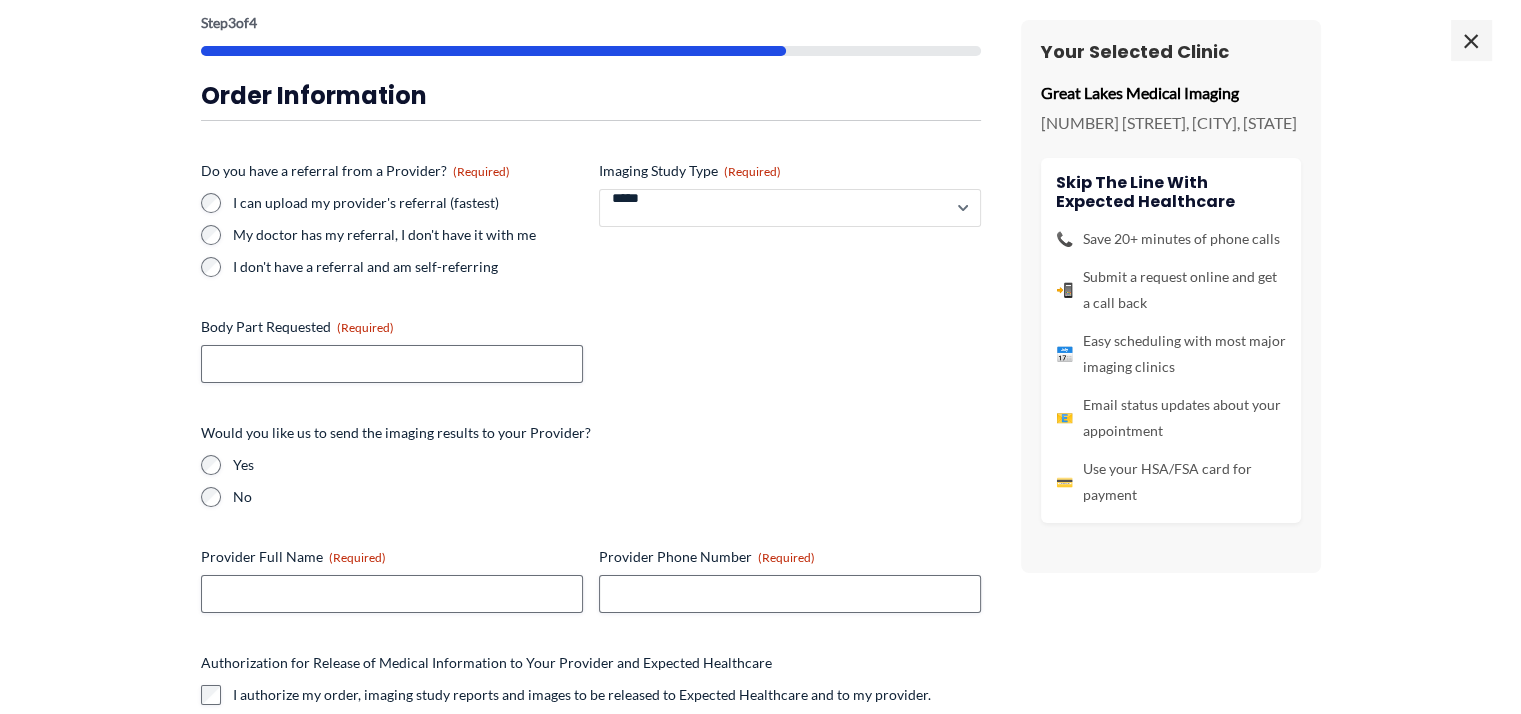 click on "**********" at bounding box center (790, 208) 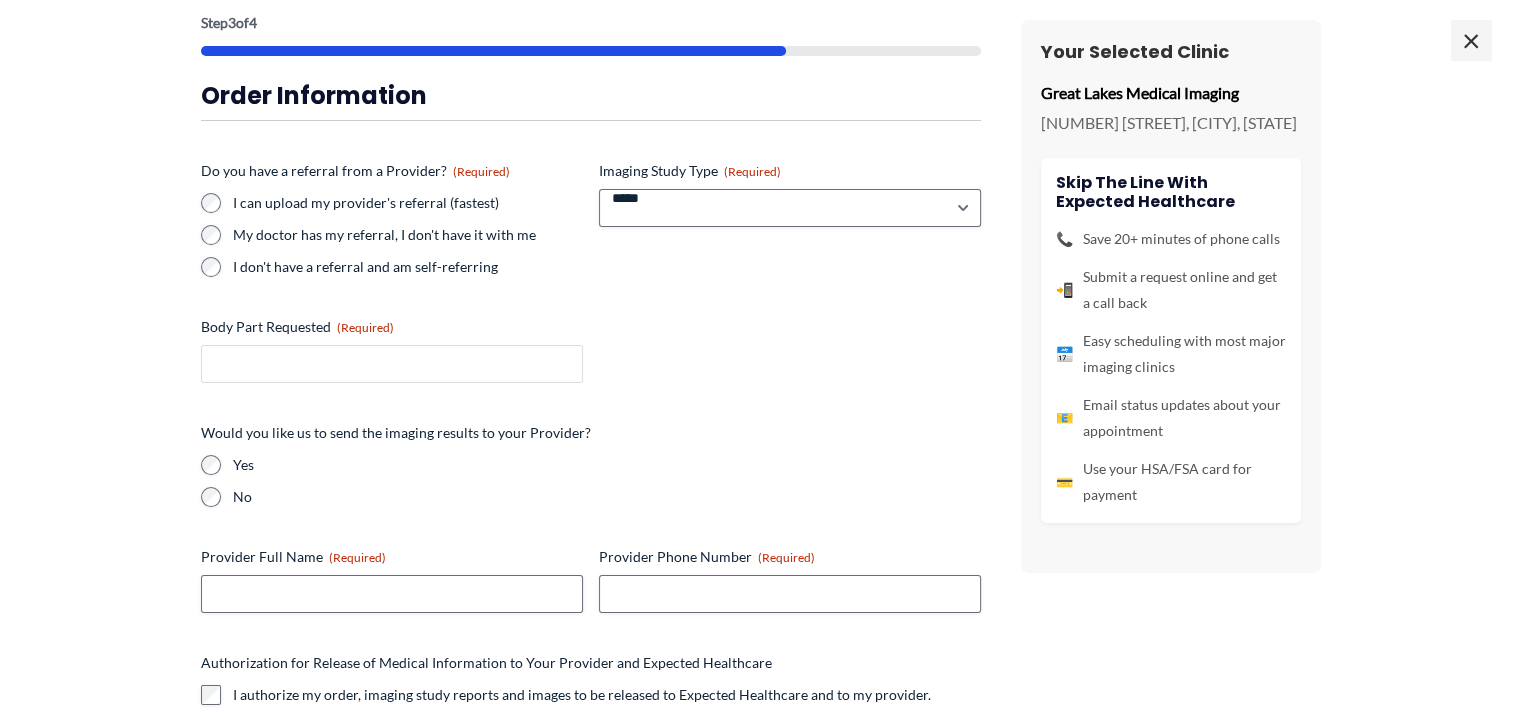 click on "Body Part Requested (Required)" at bounding box center (392, 364) 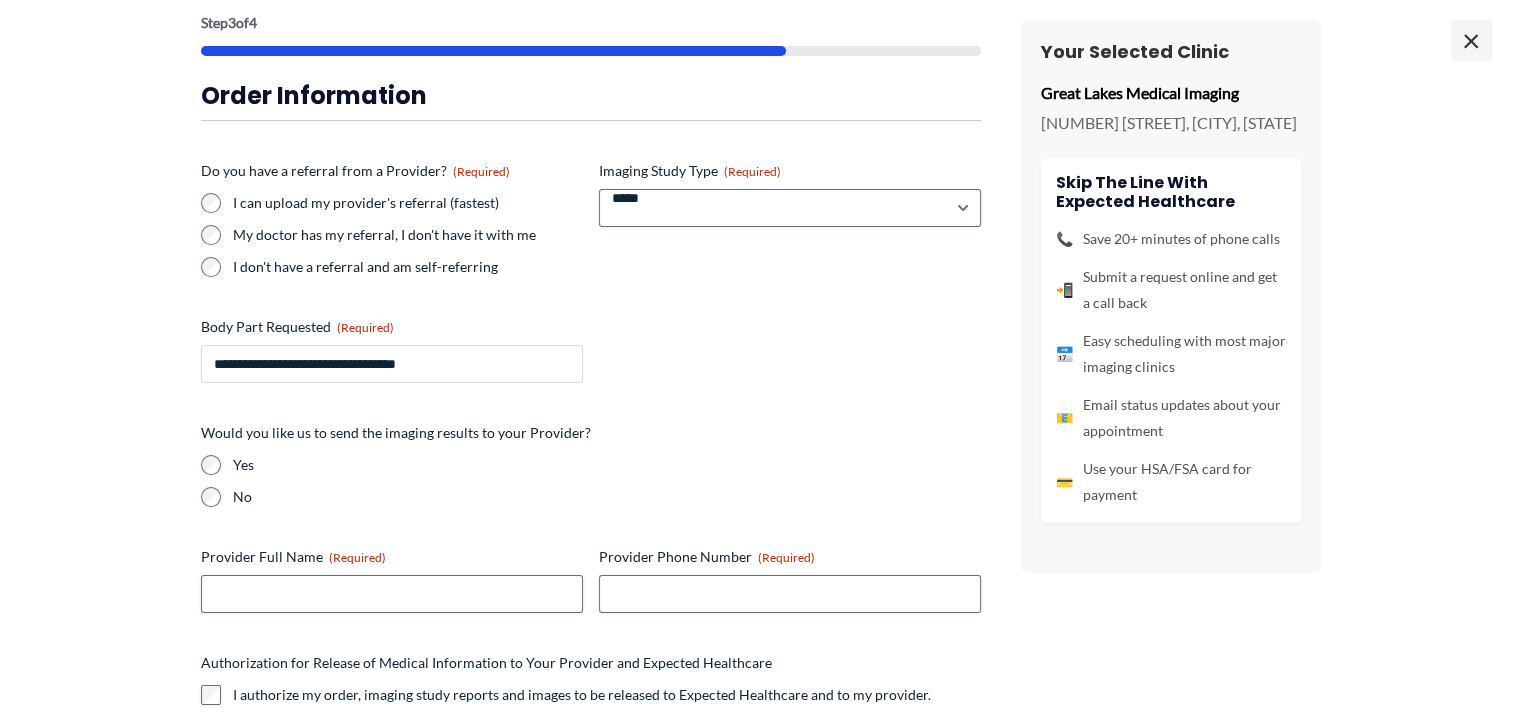 type on "**********" 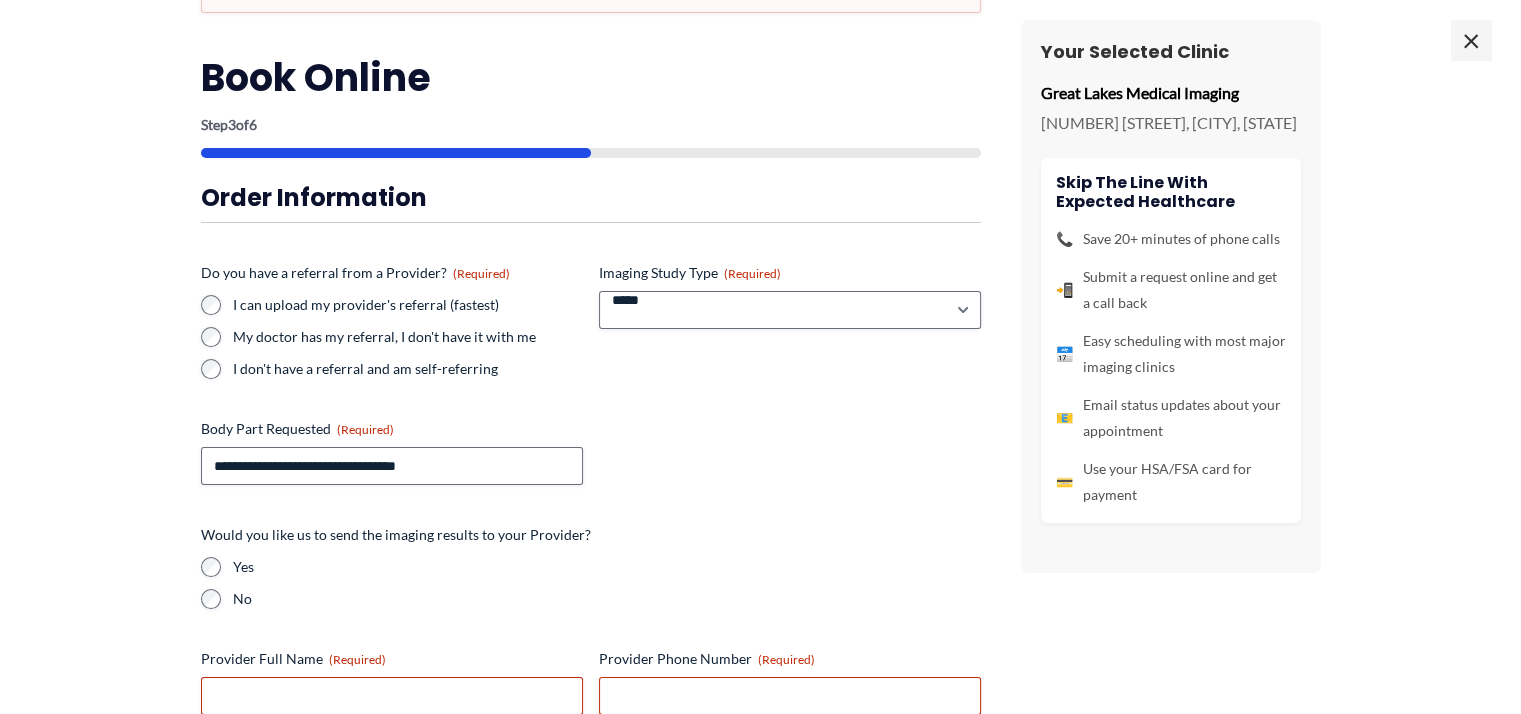 scroll, scrollTop: 60, scrollLeft: 0, axis: vertical 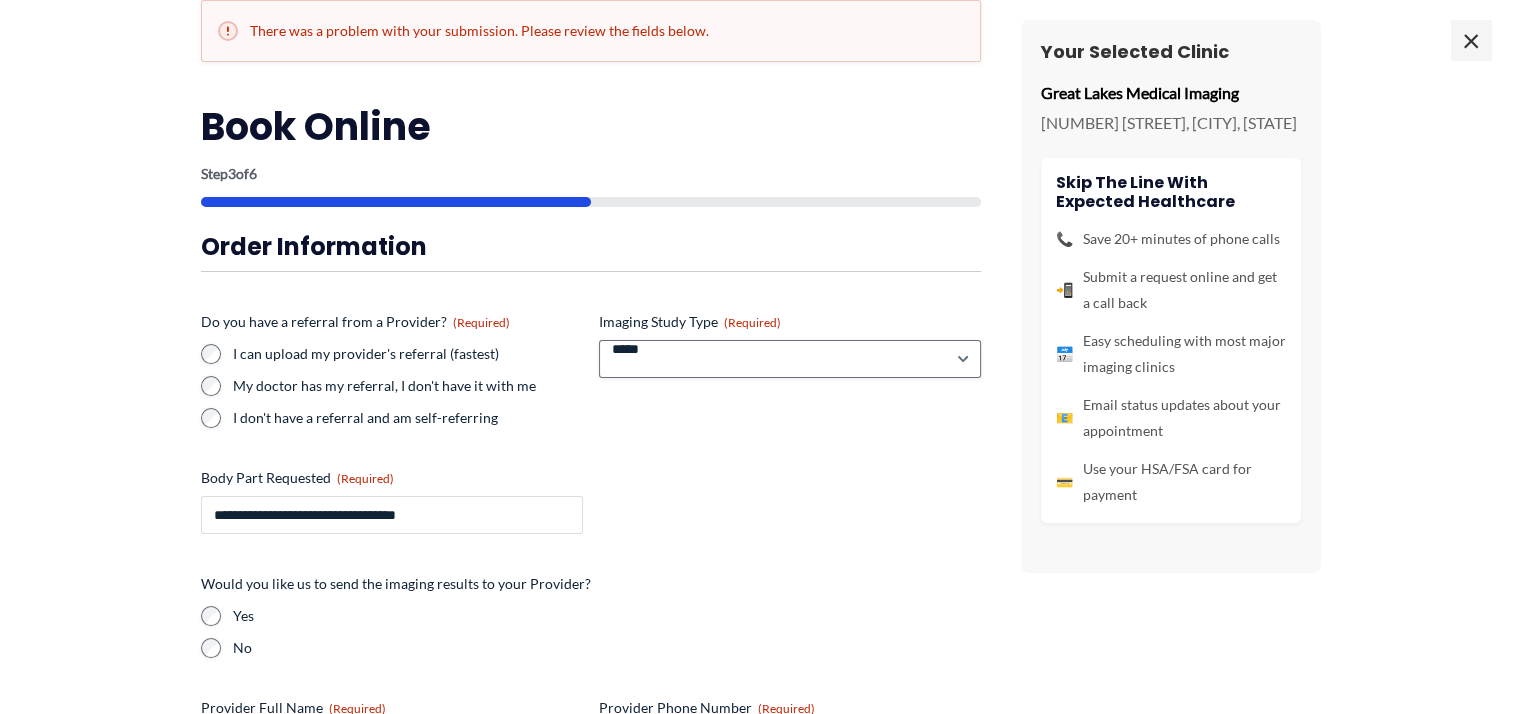 click on "**********" at bounding box center (392, 515) 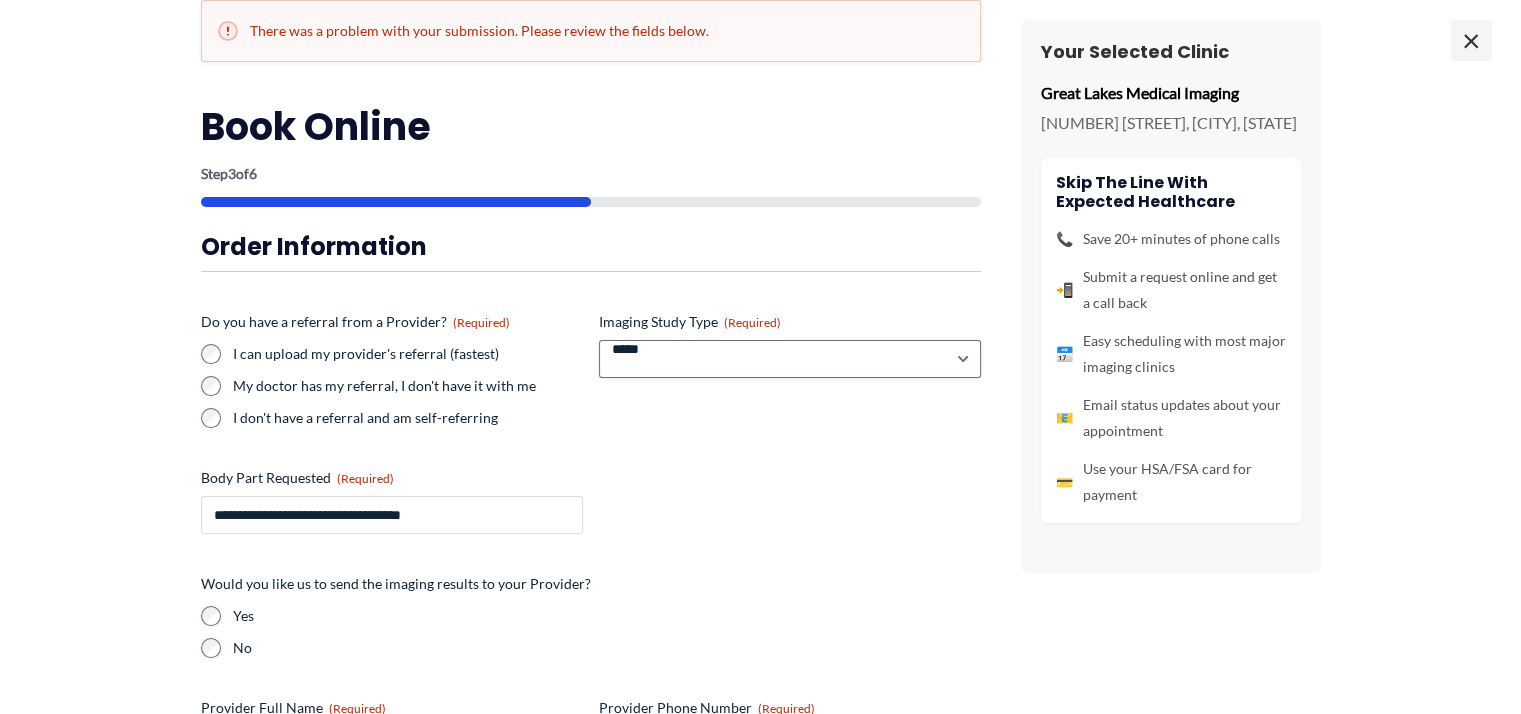 type on "**********" 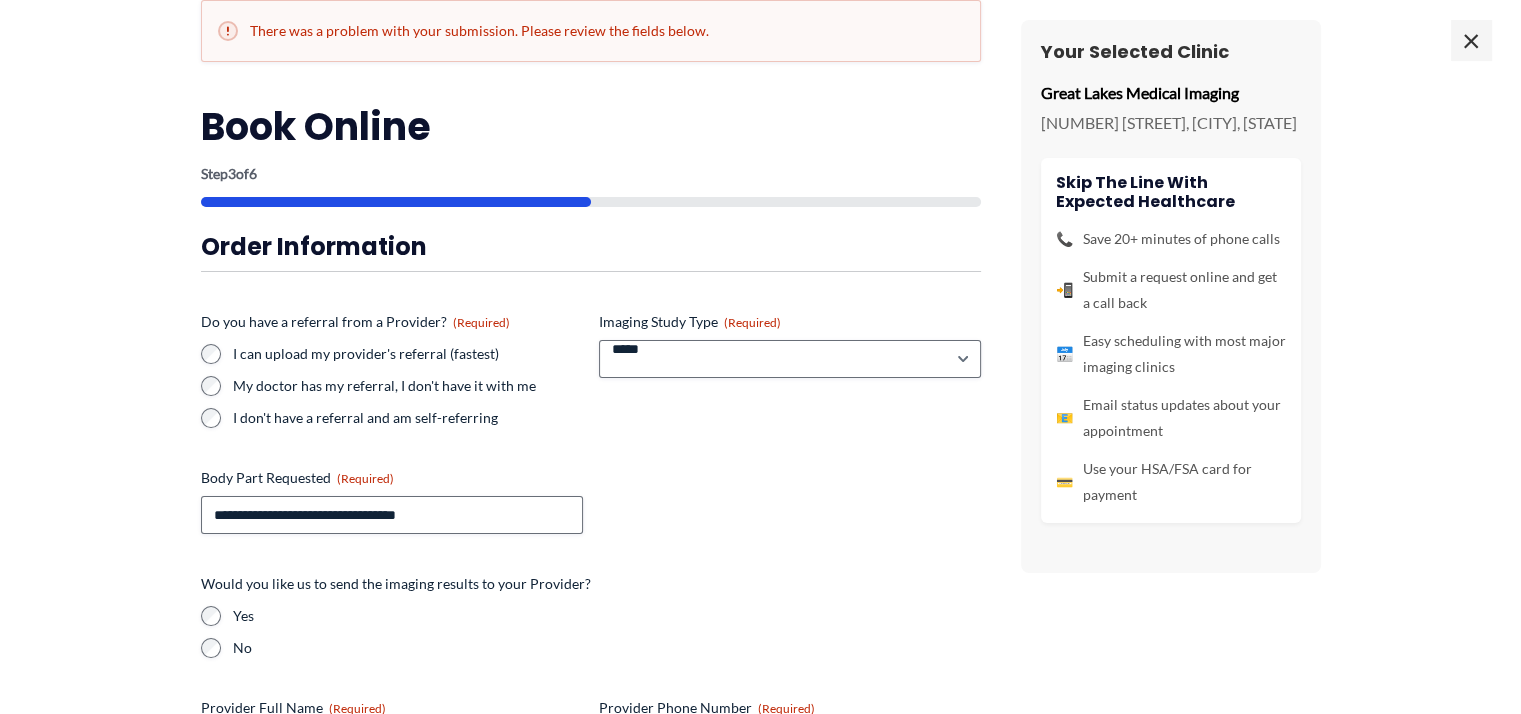 scroll, scrollTop: 110, scrollLeft: 0, axis: vertical 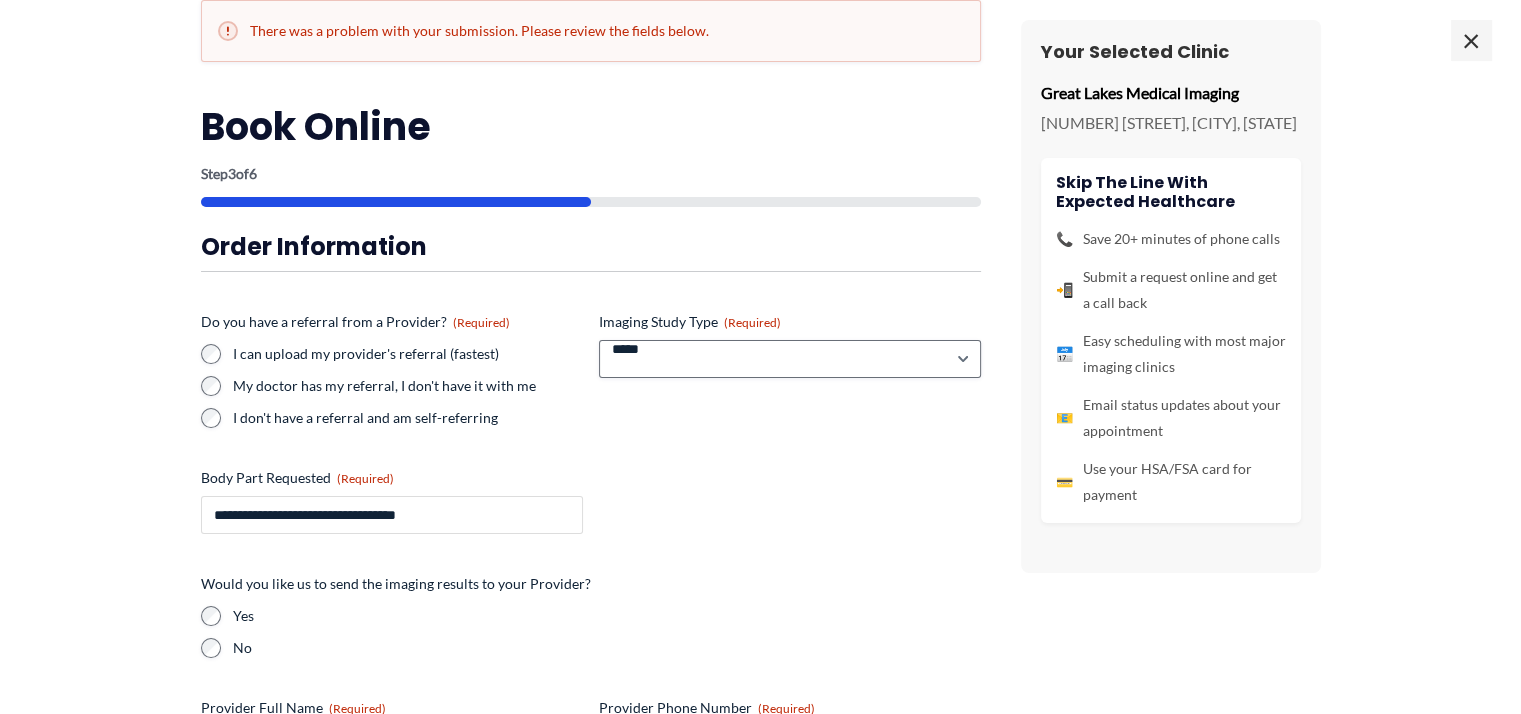 click on "**********" at bounding box center [392, 515] 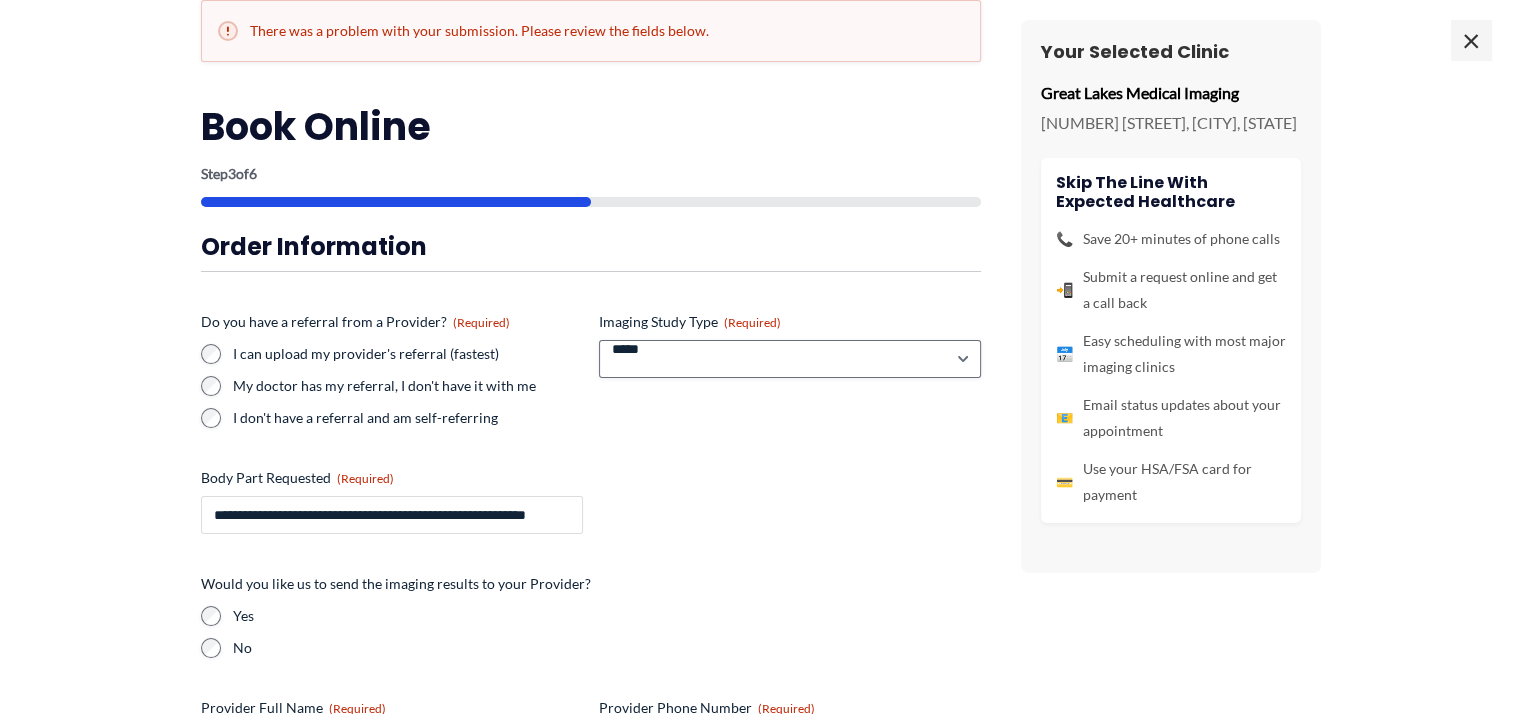 scroll, scrollTop: 0, scrollLeft: 48, axis: horizontal 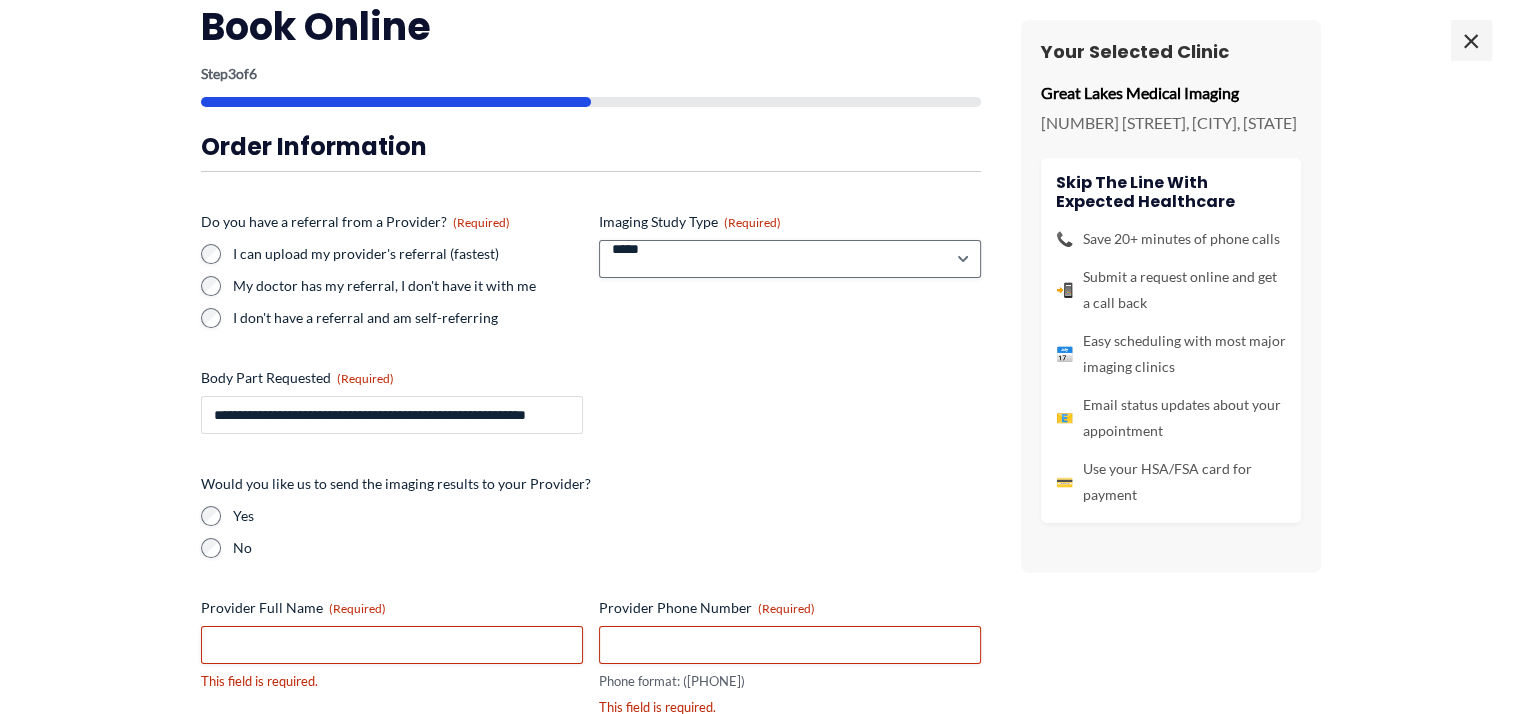 type on "**********" 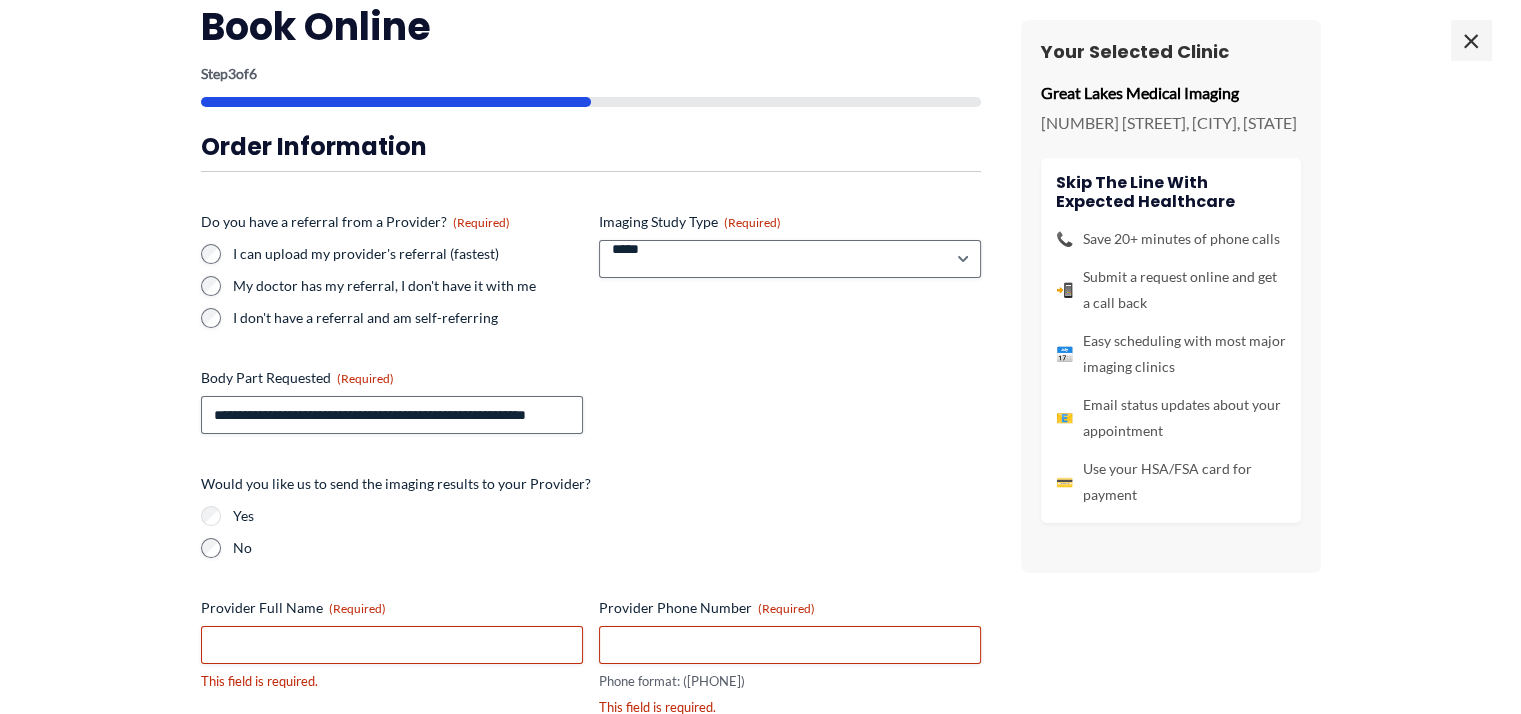 scroll, scrollTop: 0, scrollLeft: 0, axis: both 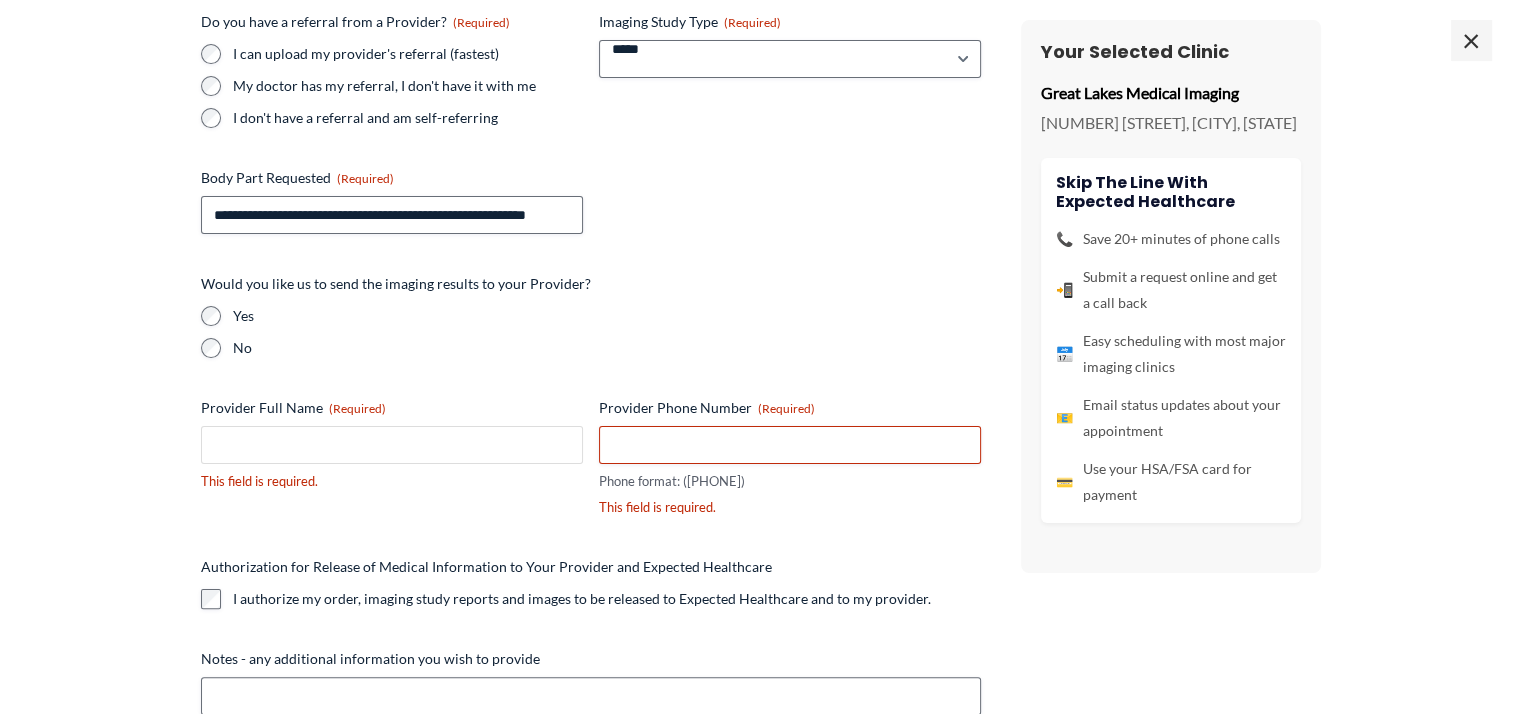 click on "Provider Full Name (Required)" at bounding box center (392, 445) 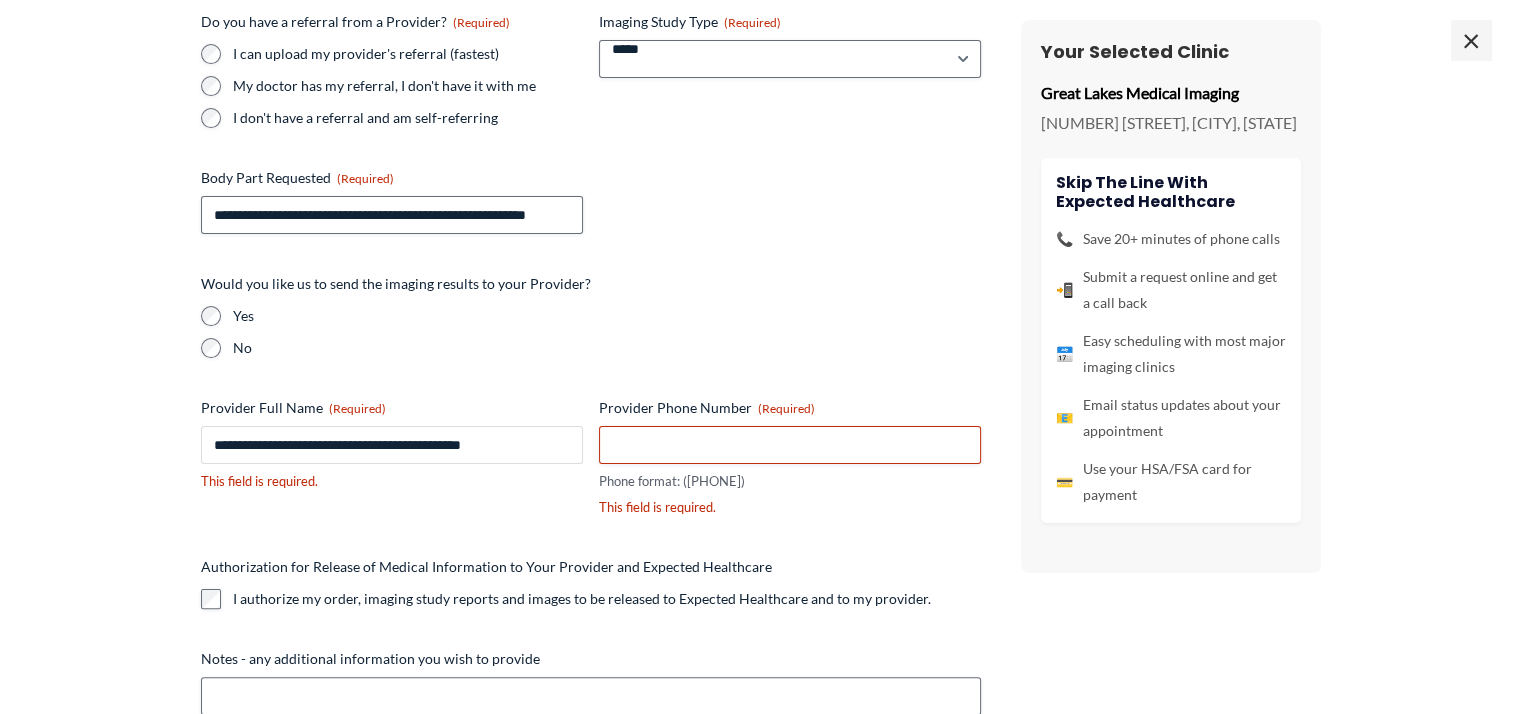 type on "**********" 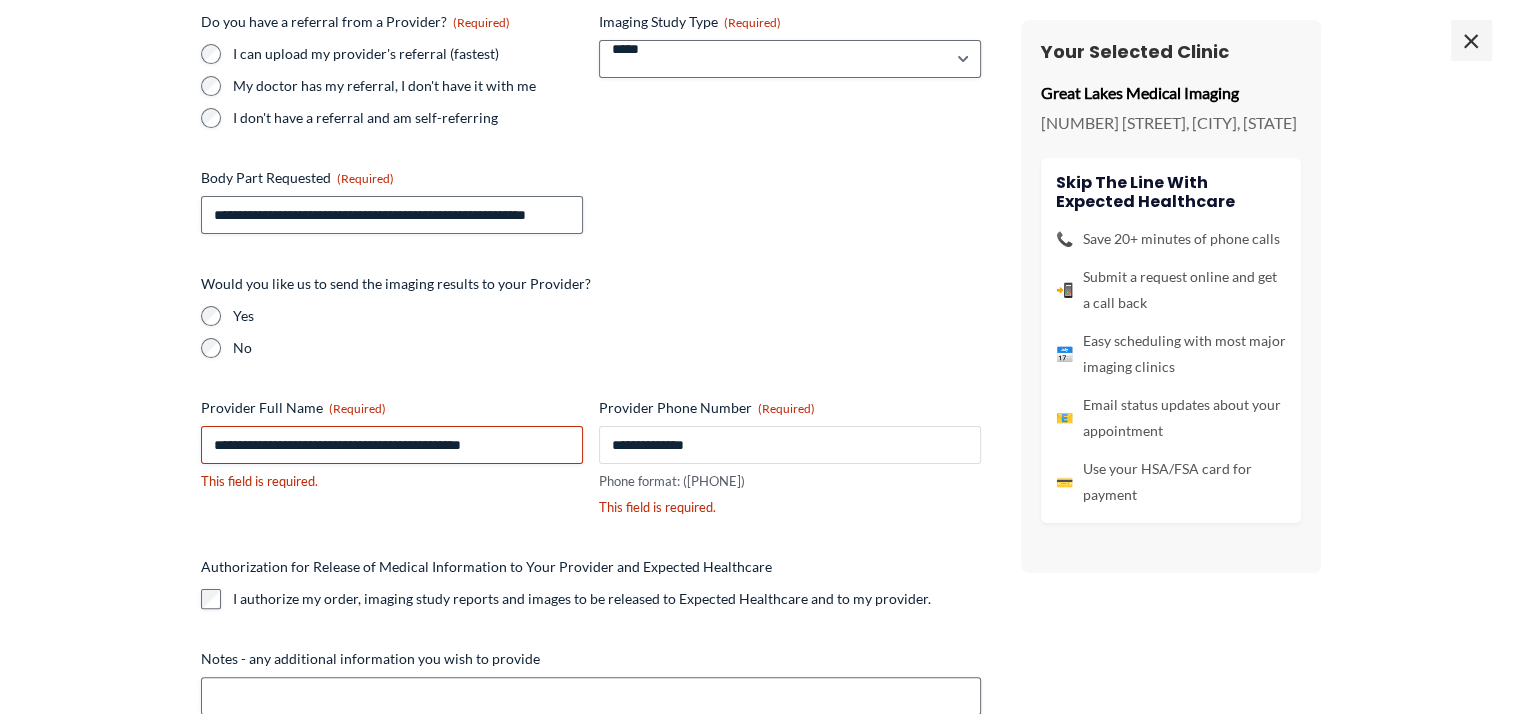 click on "**********" at bounding box center [790, 445] 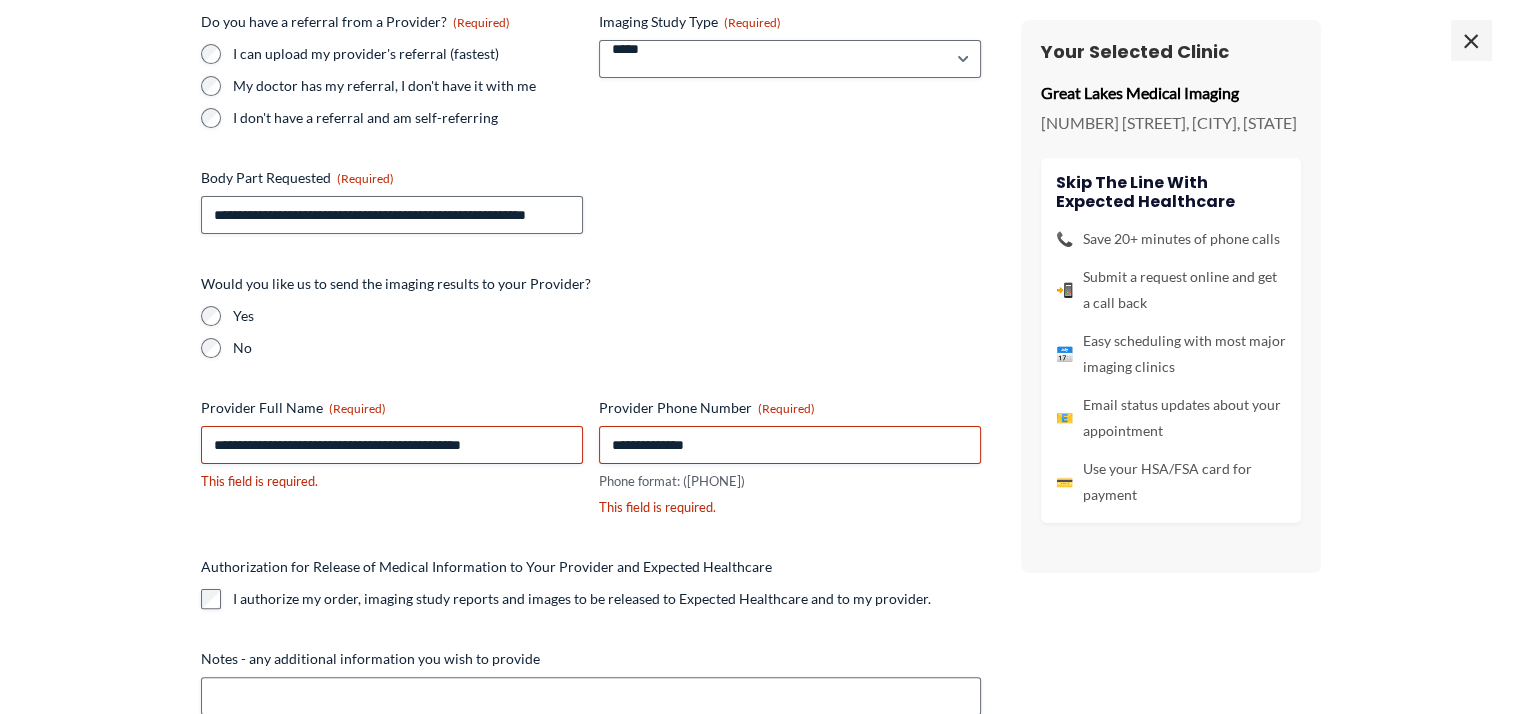 click on "**********" at bounding box center [761, 238] 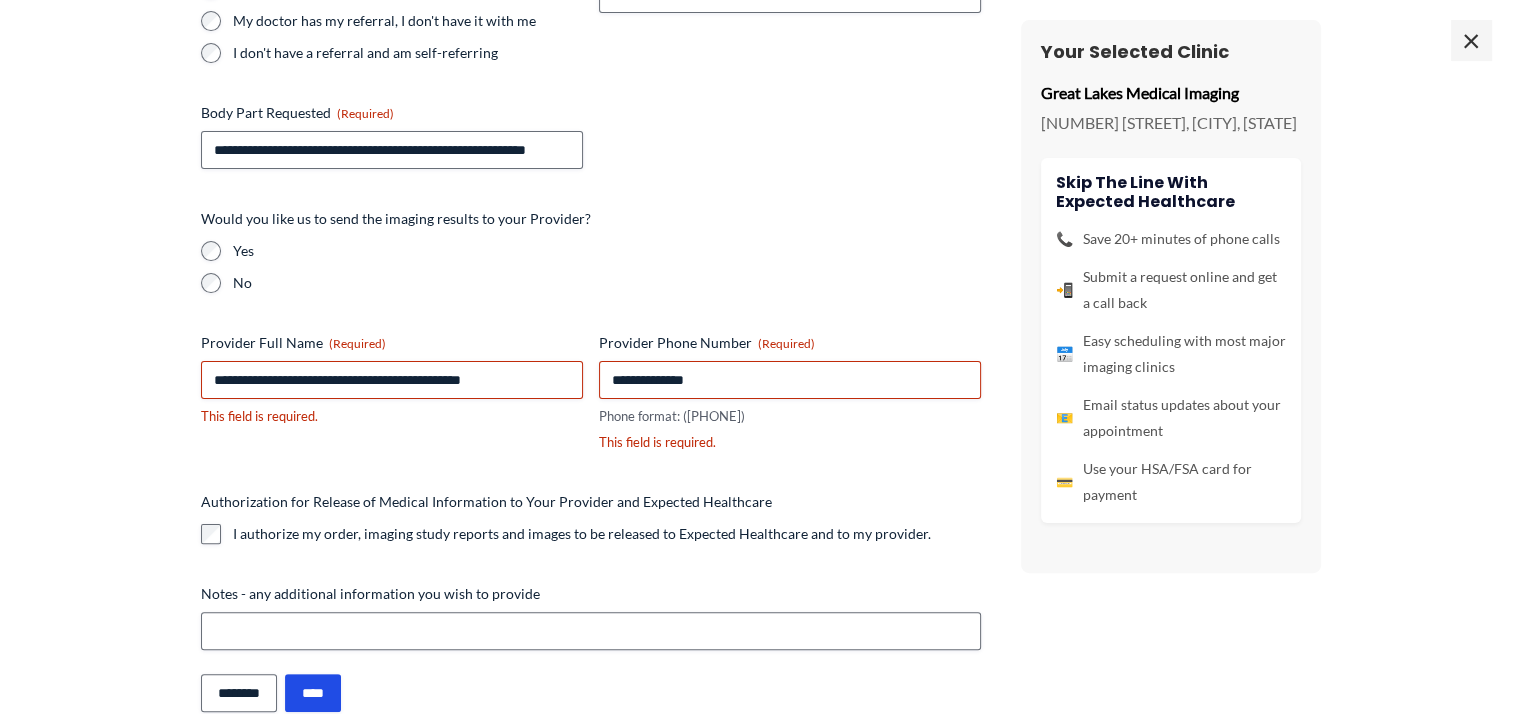 scroll, scrollTop: 462, scrollLeft: 0, axis: vertical 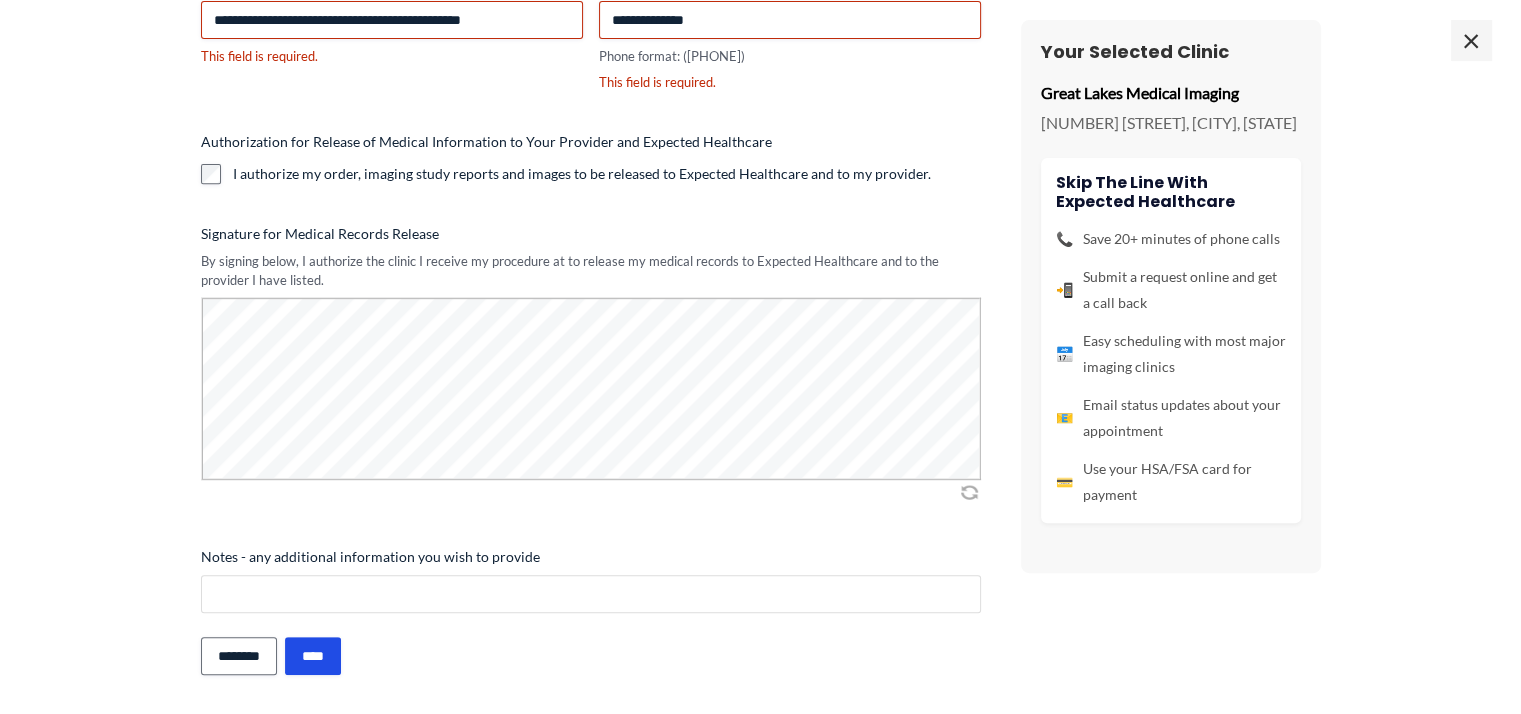click on "Notes - any additional information you wish to provide" at bounding box center (591, 594) 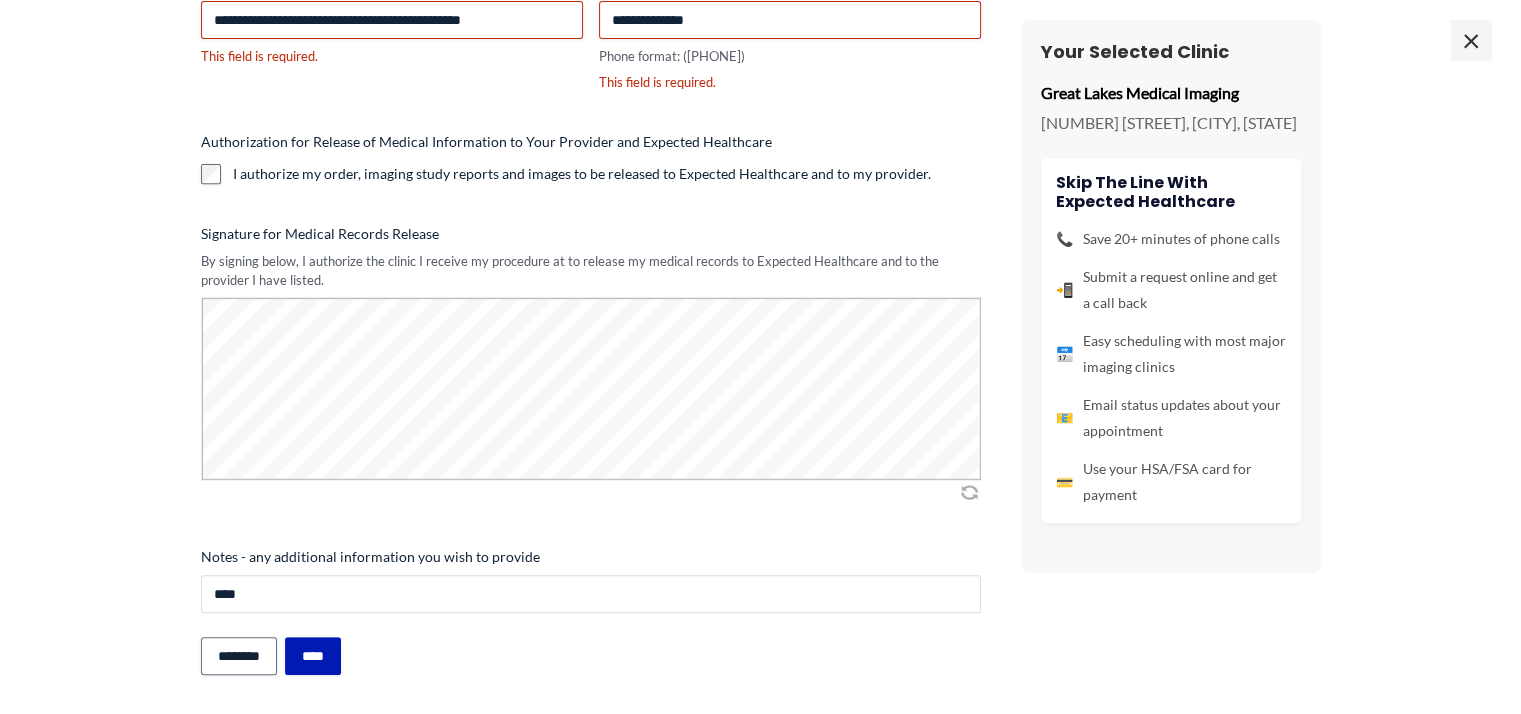 type on "****" 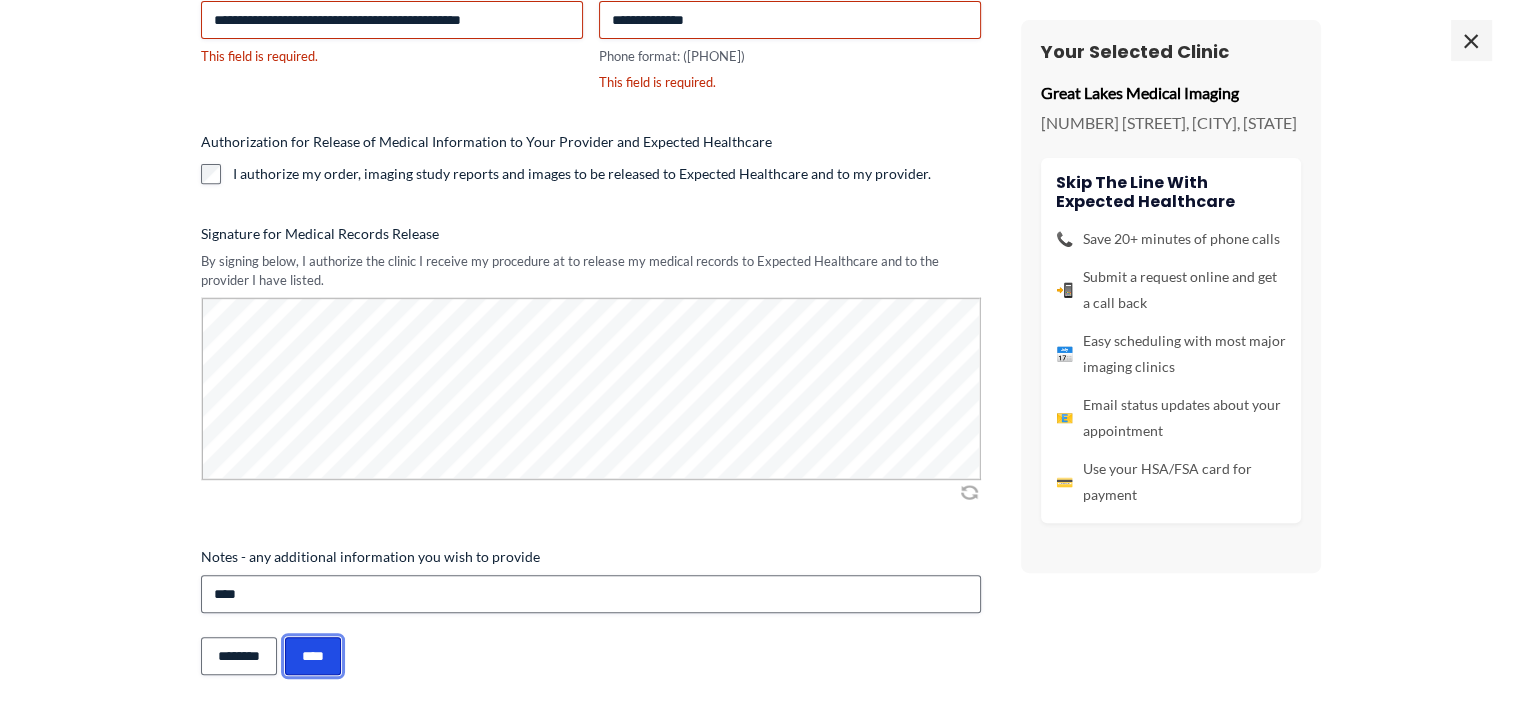 click on "****" at bounding box center [313, 656] 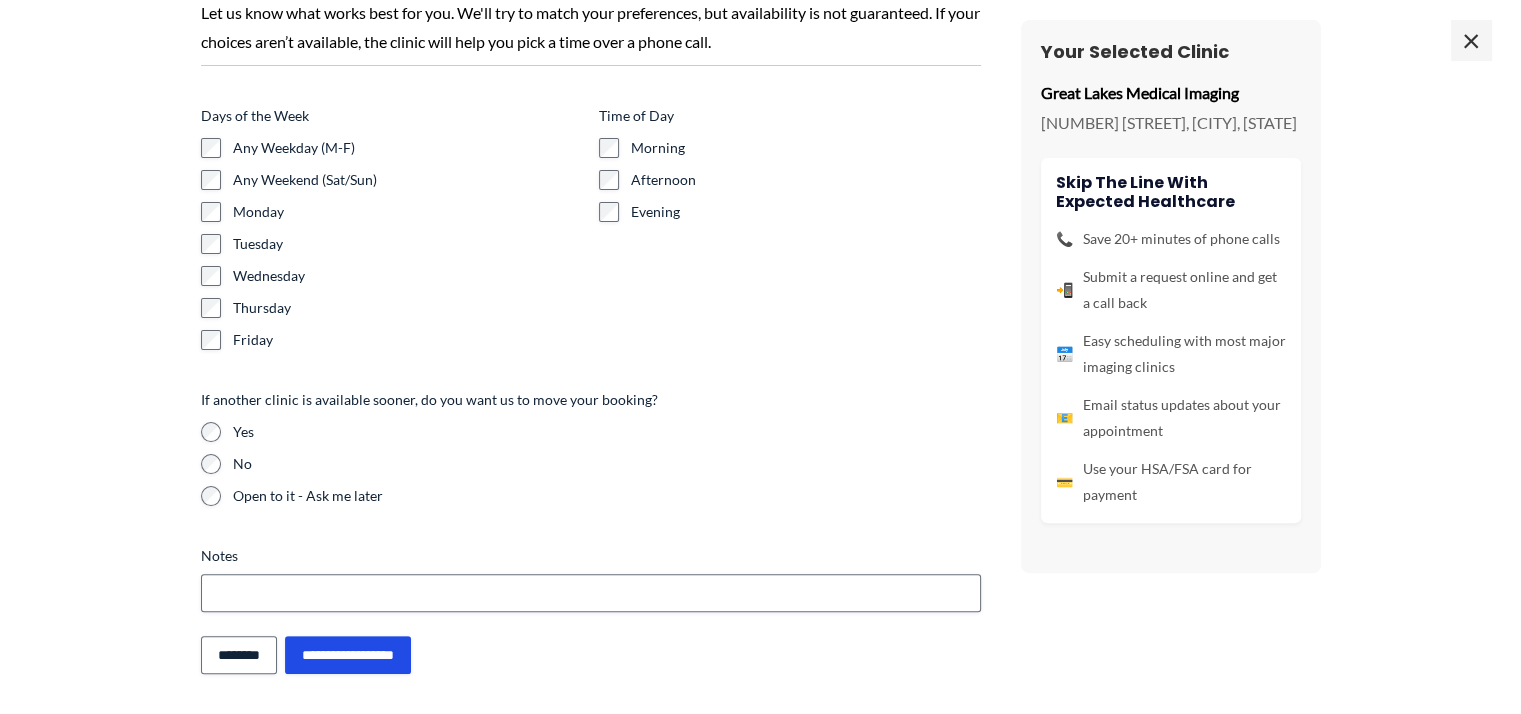 scroll, scrollTop: 433, scrollLeft: 0, axis: vertical 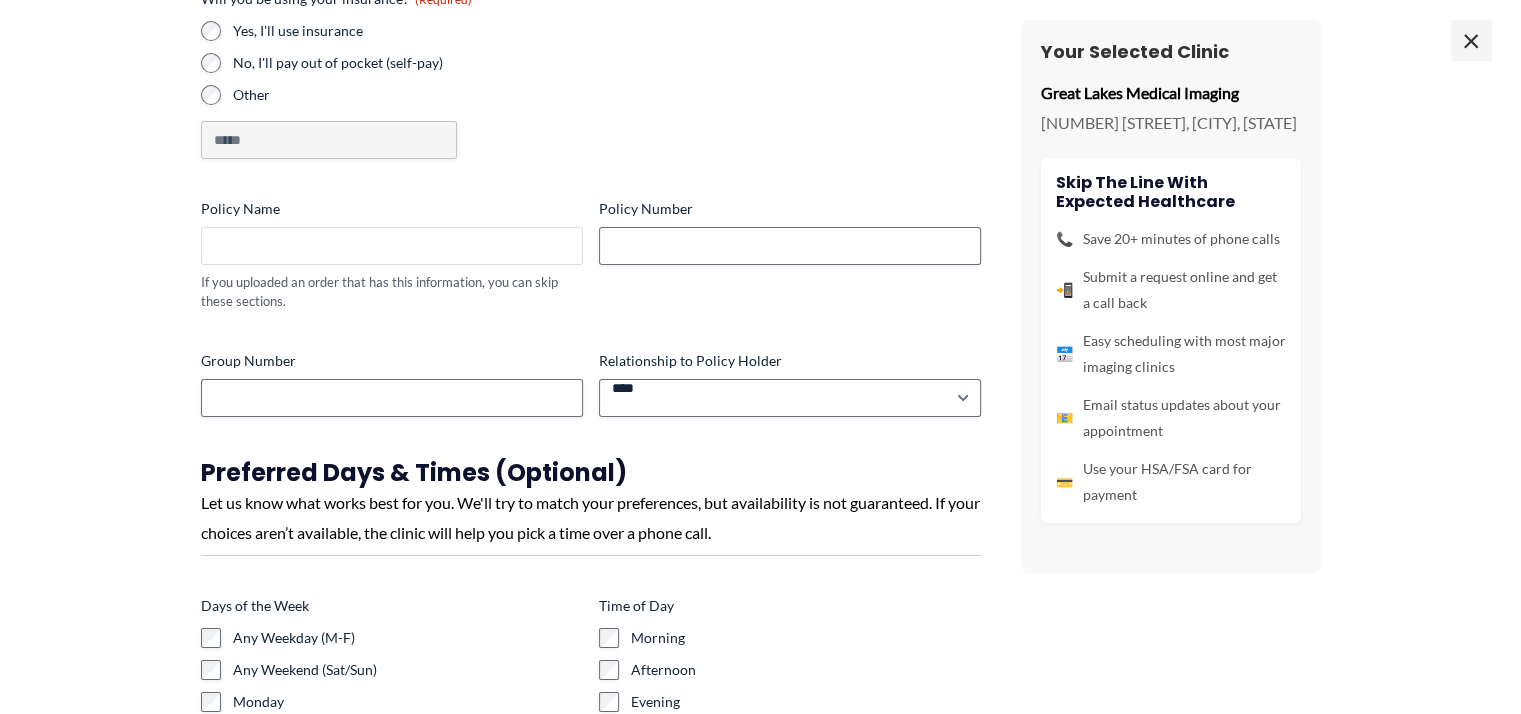 click on "Policy Name" at bounding box center (392, 246) 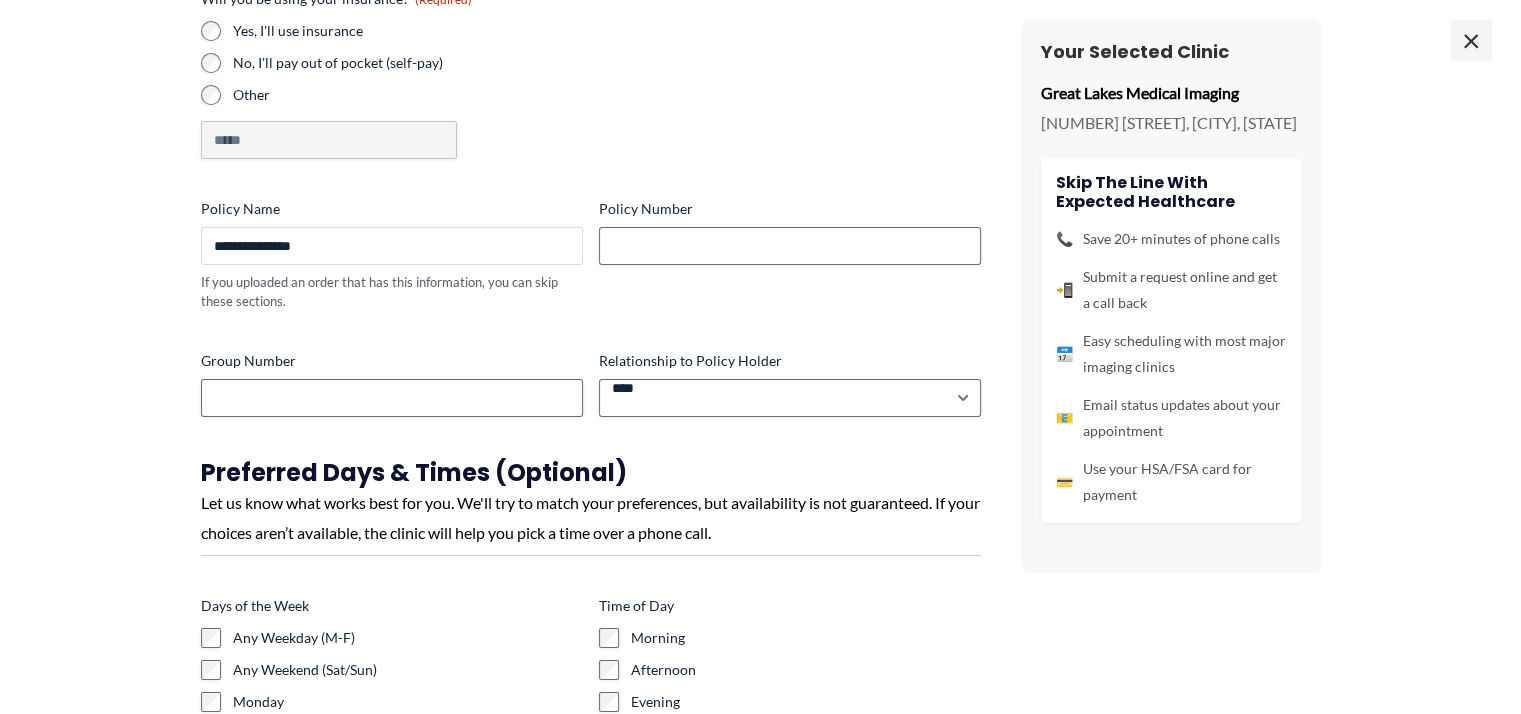 drag, startPoint x: 223, startPoint y: 238, endPoint x: 346, endPoint y: 248, distance: 123.40584 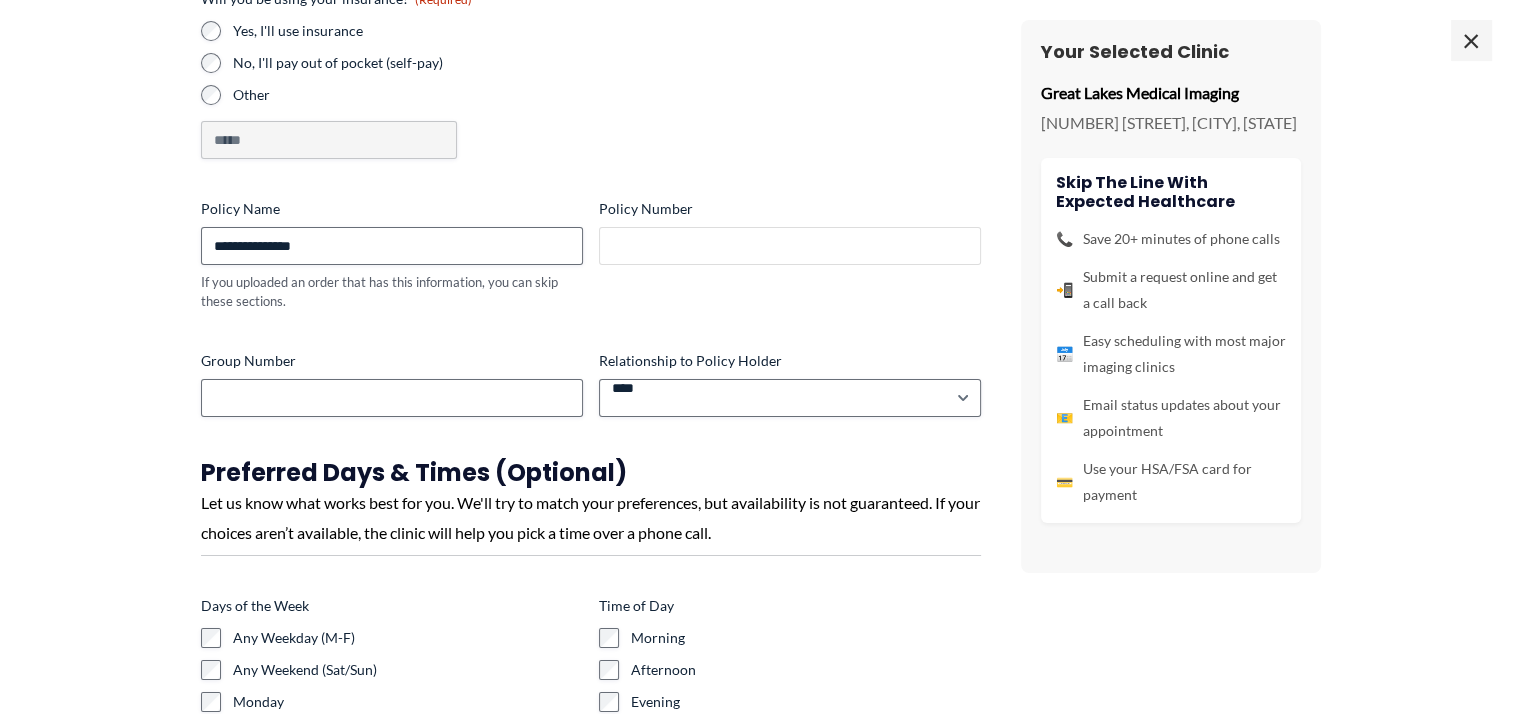 click on "Policy Number" at bounding box center [790, 246] 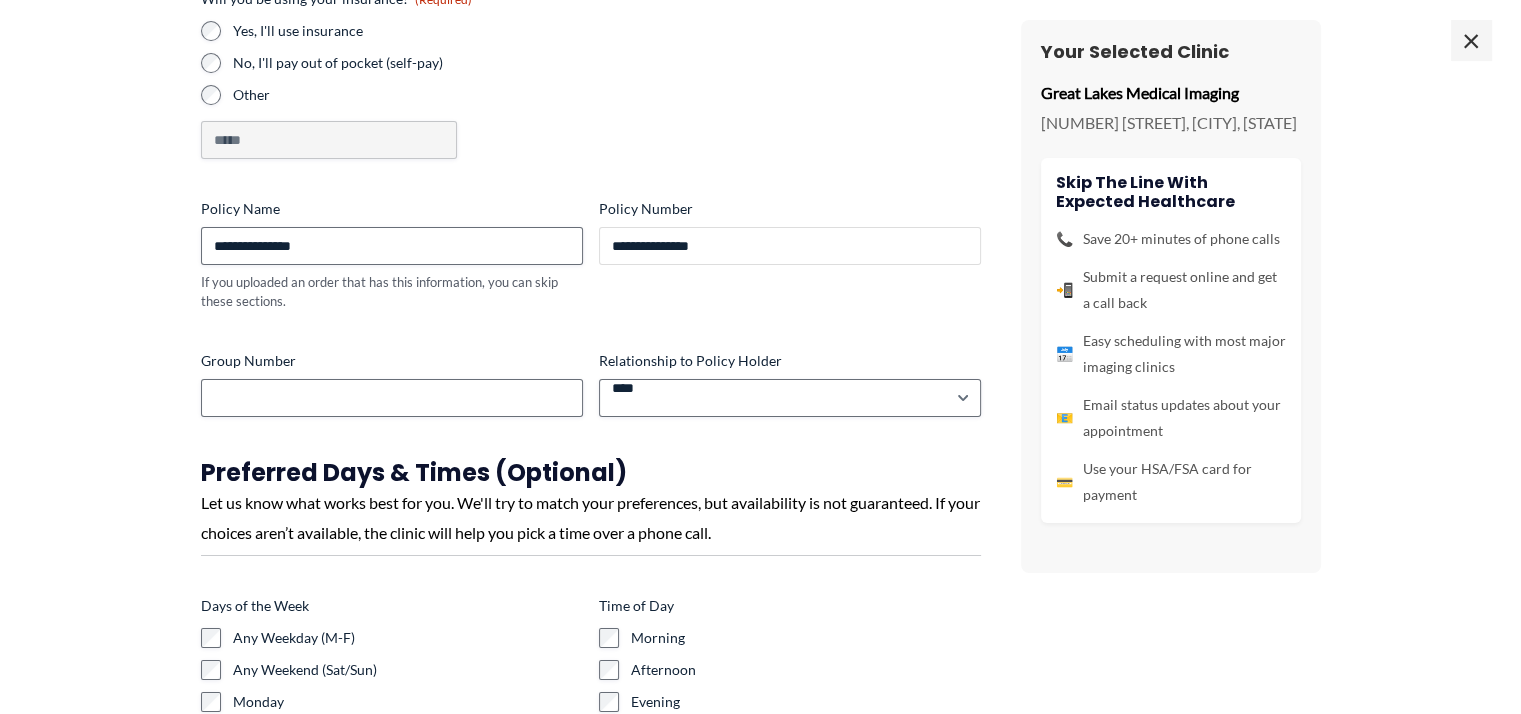 type on "**********" 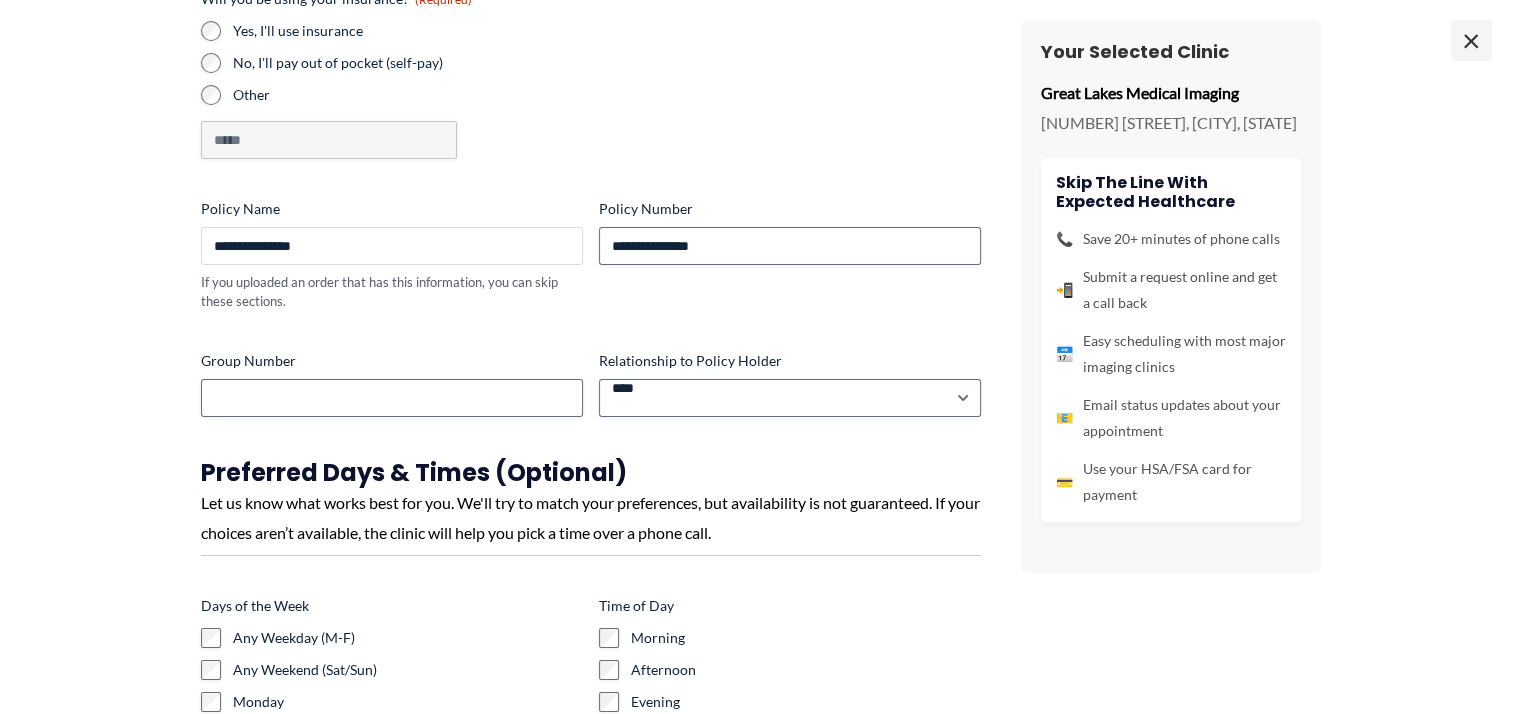 click on "**********" at bounding box center (392, 246) 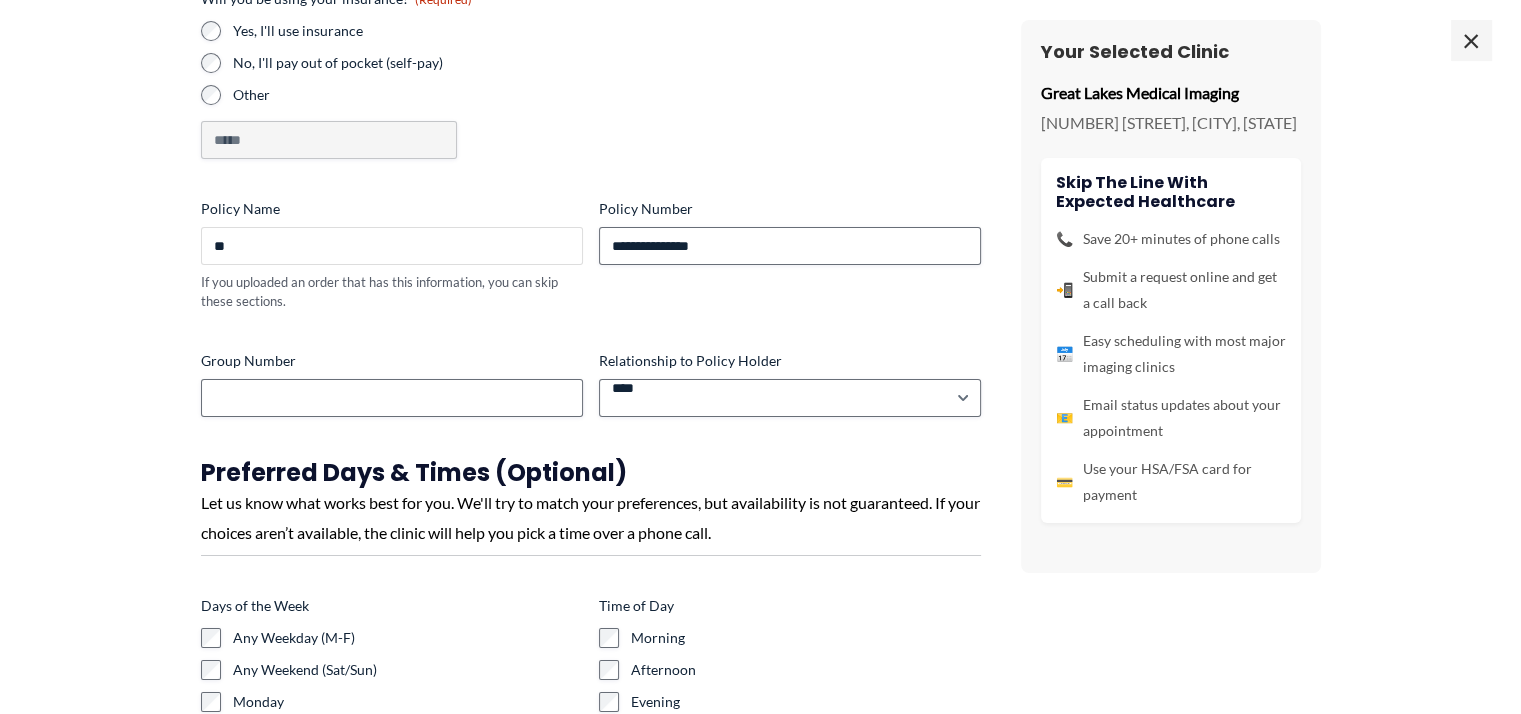 type on "*" 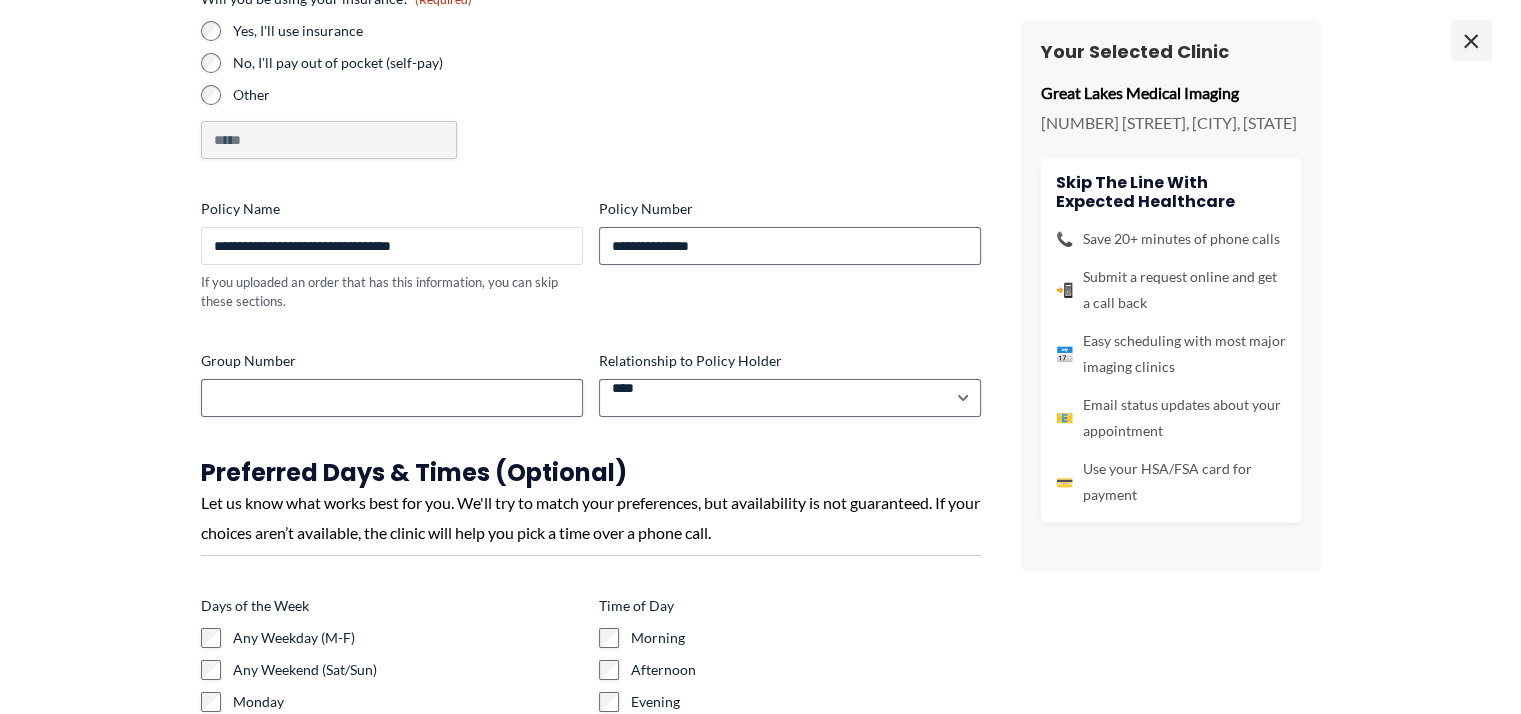 type on "**********" 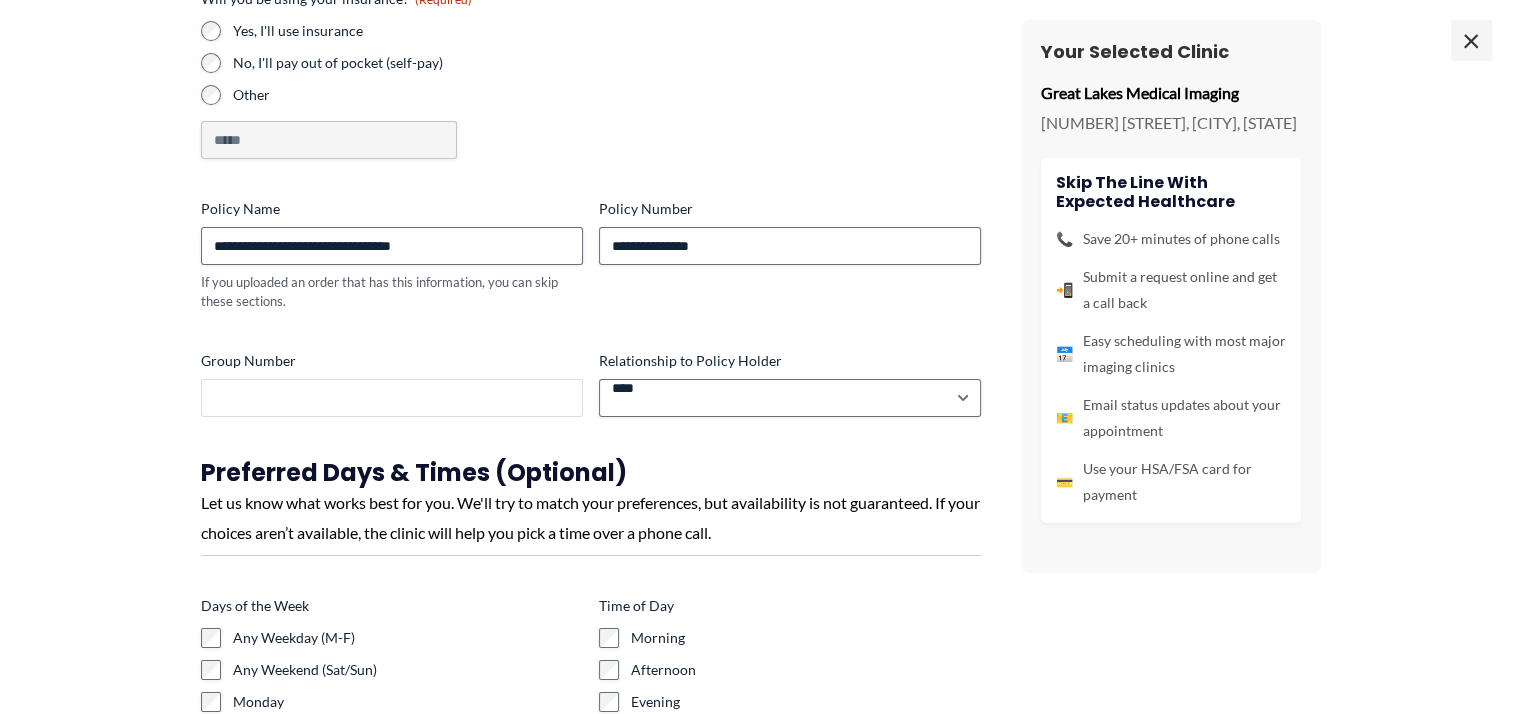 click on "Group Number" at bounding box center [392, 398] 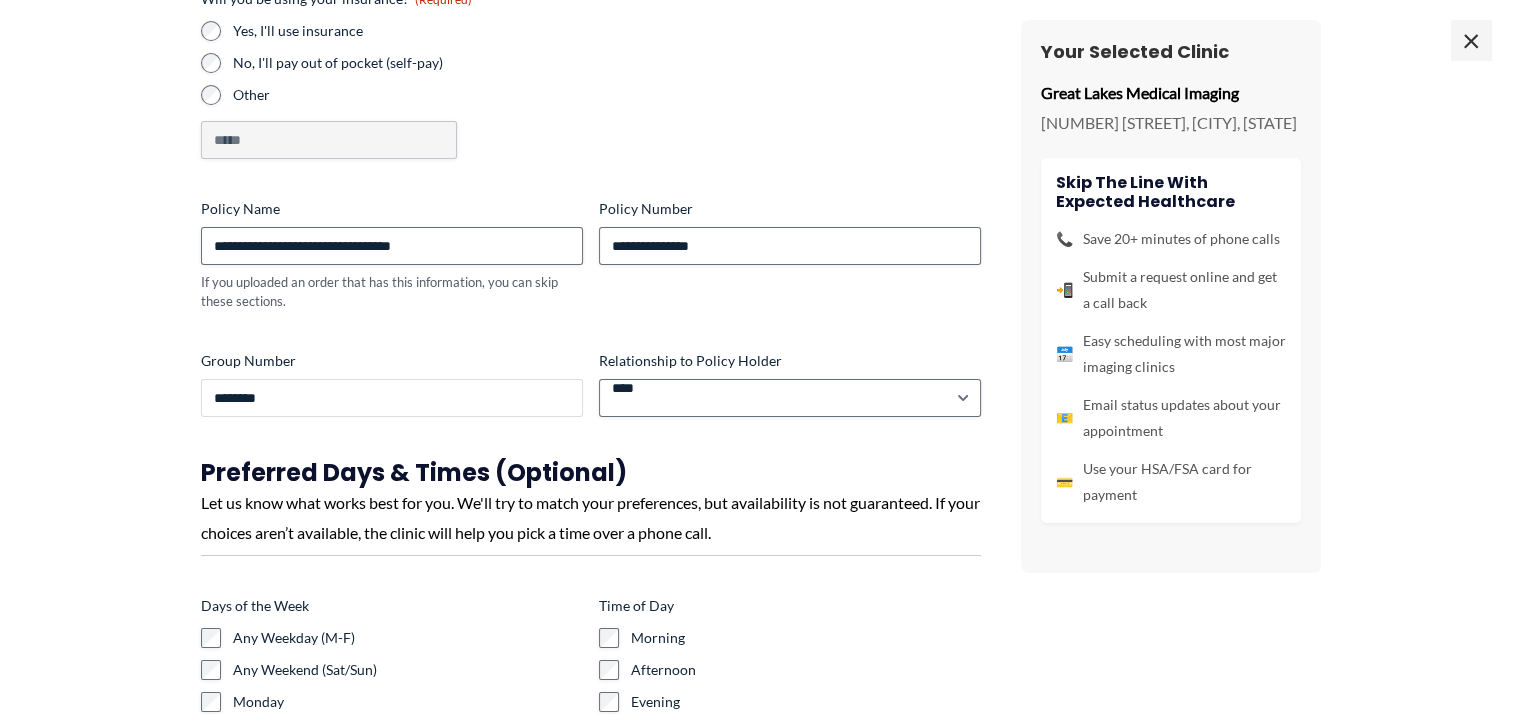 type on "********" 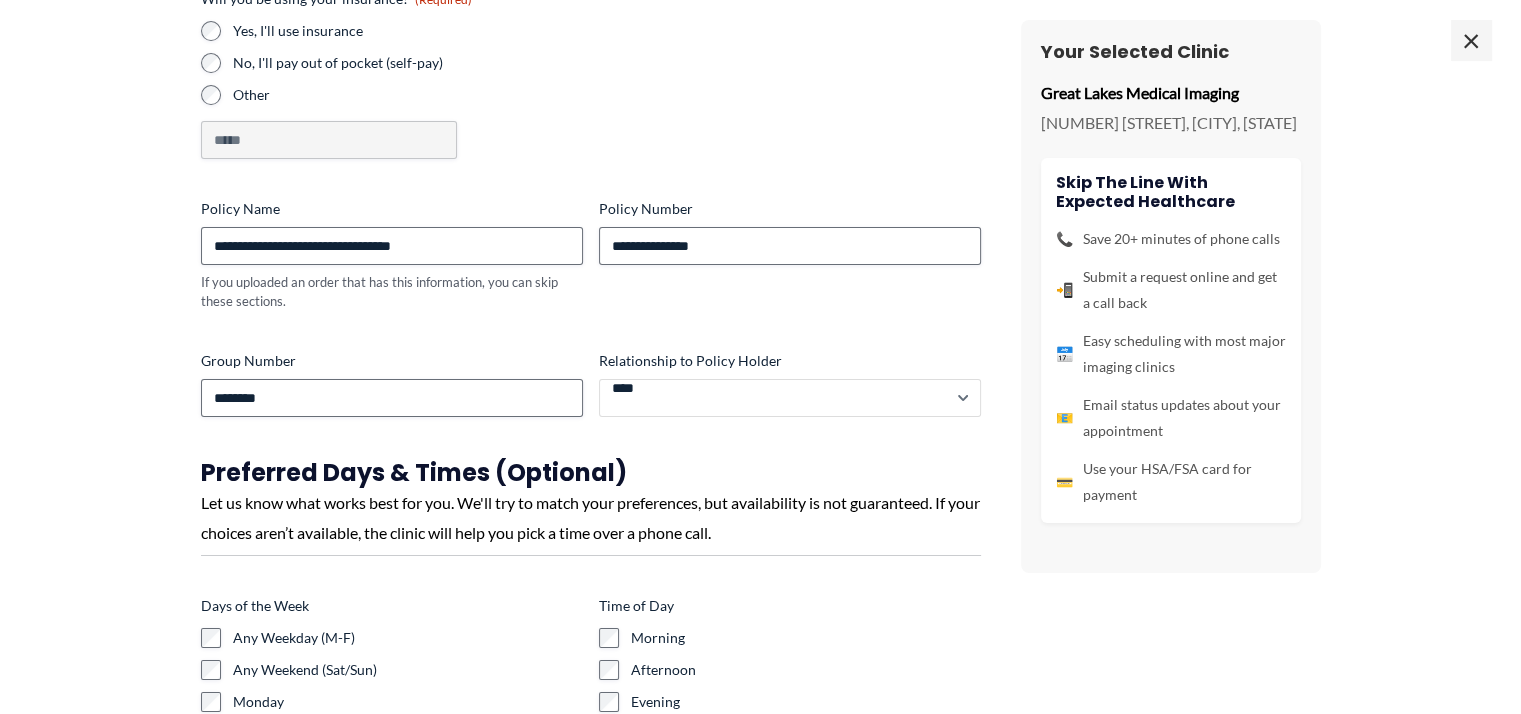 click on "**** ****** ********* *****" at bounding box center (790, 398) 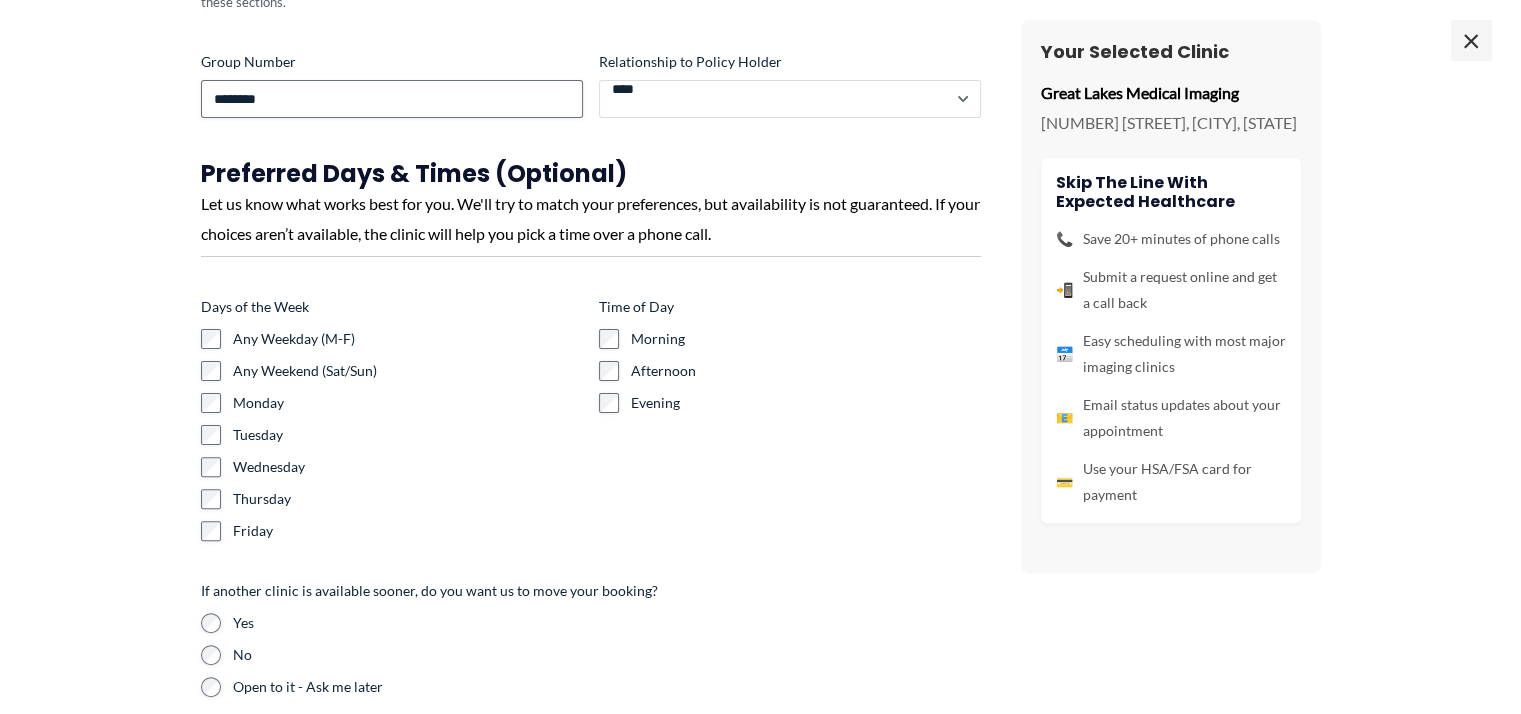 scroll, scrollTop: 500, scrollLeft: 0, axis: vertical 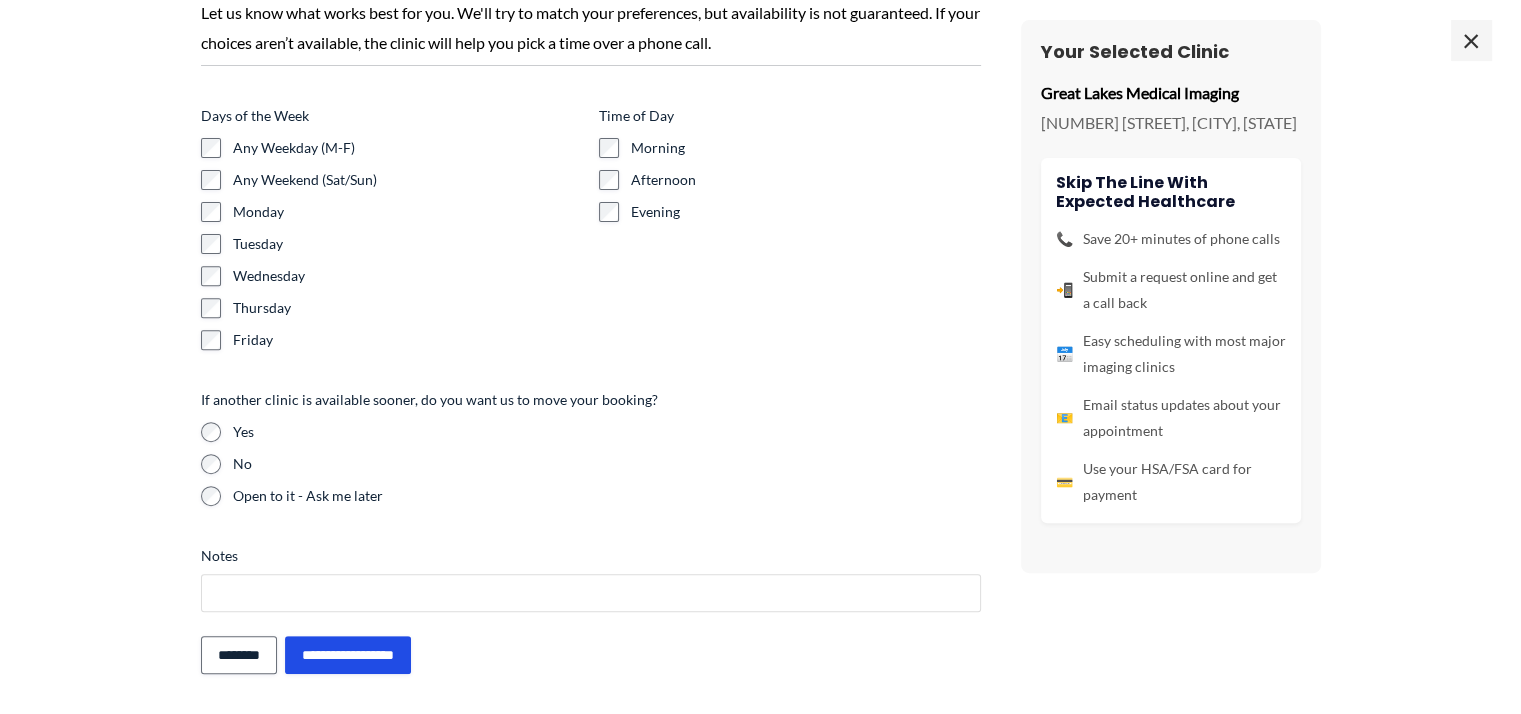 click on "Notes" at bounding box center [591, 593] 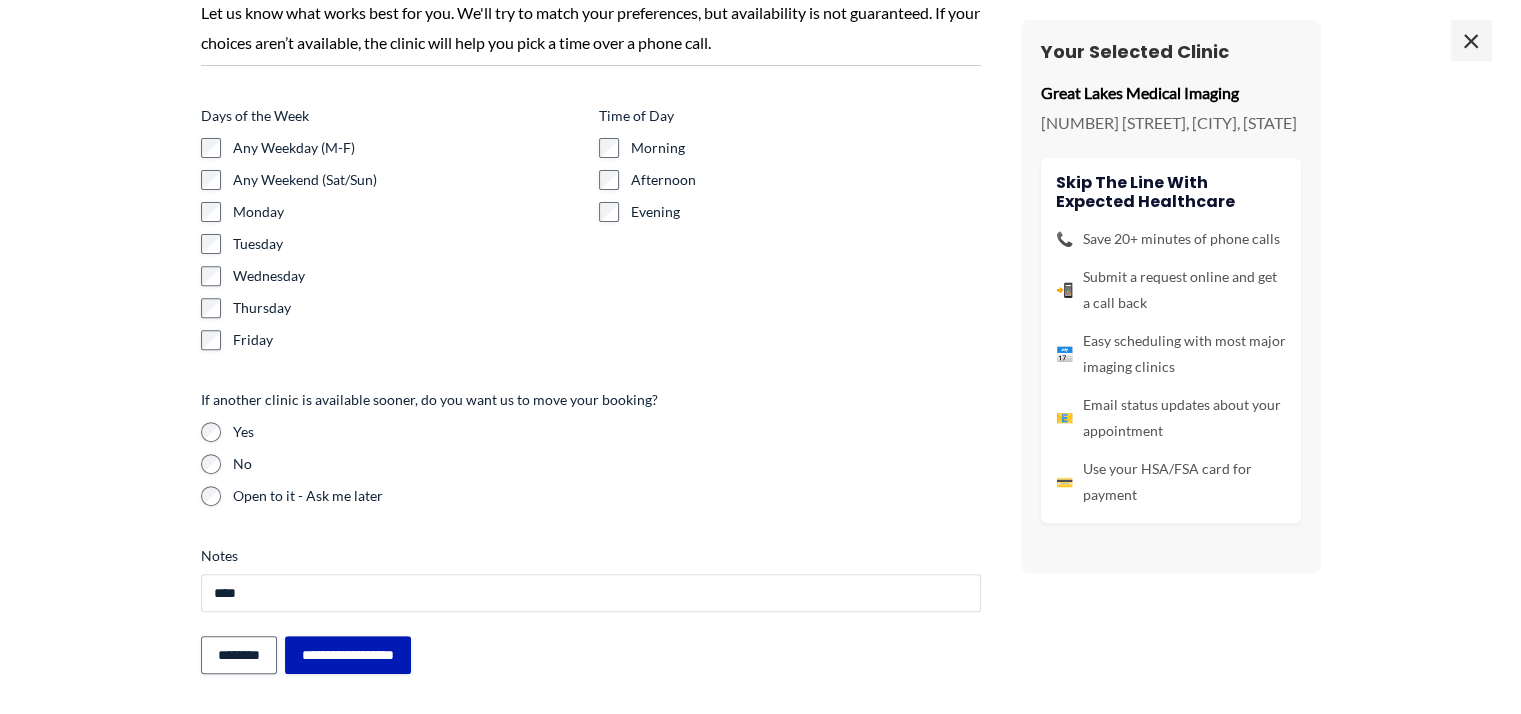 type on "****" 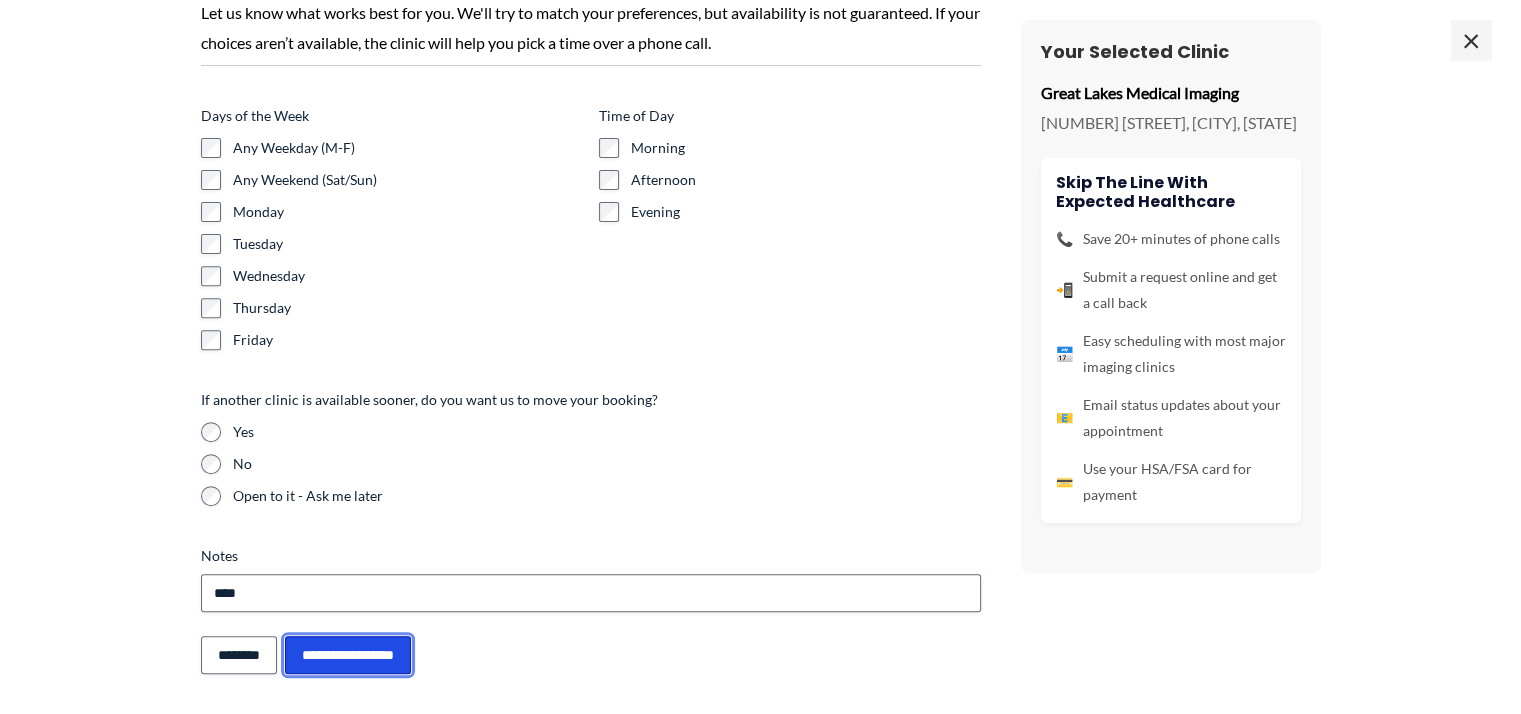 click on "**********" at bounding box center (348, 655) 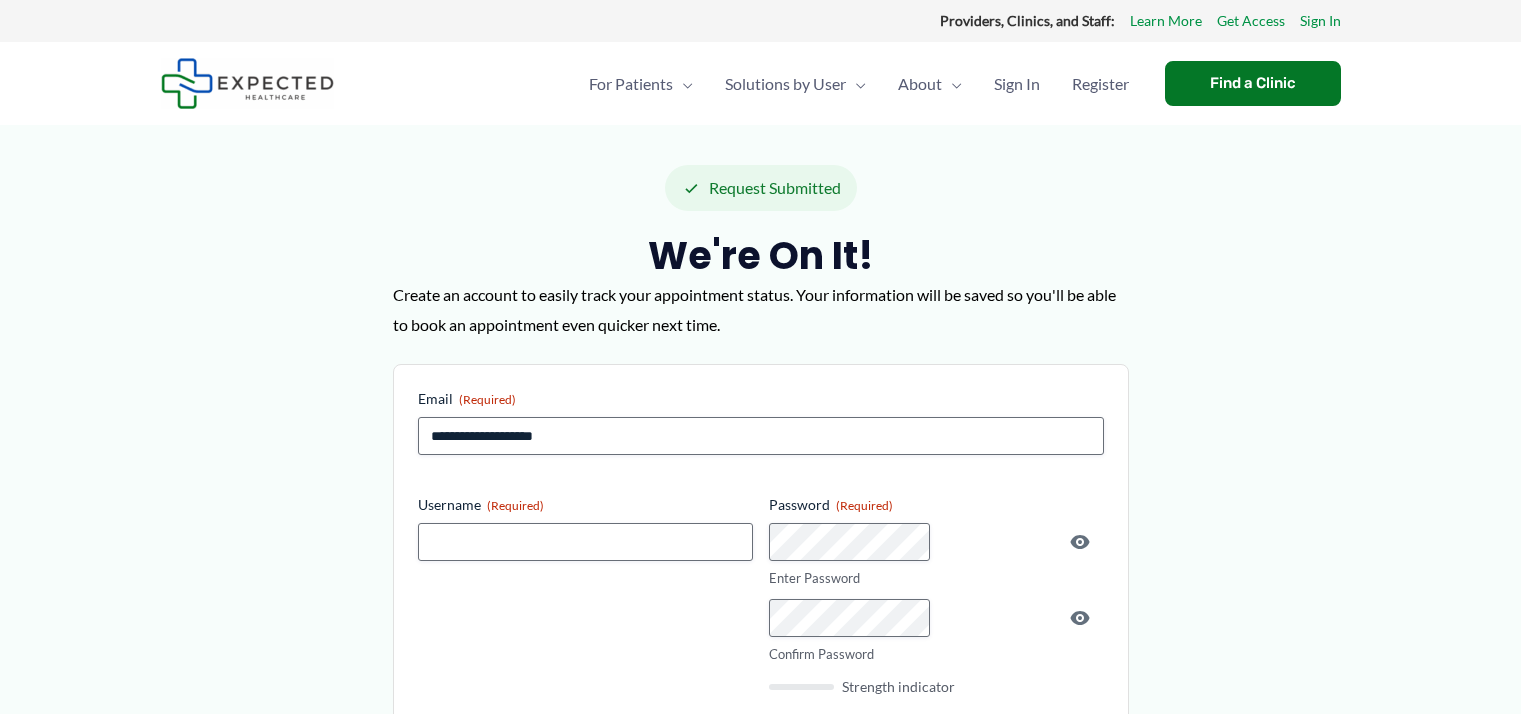 scroll, scrollTop: 0, scrollLeft: 0, axis: both 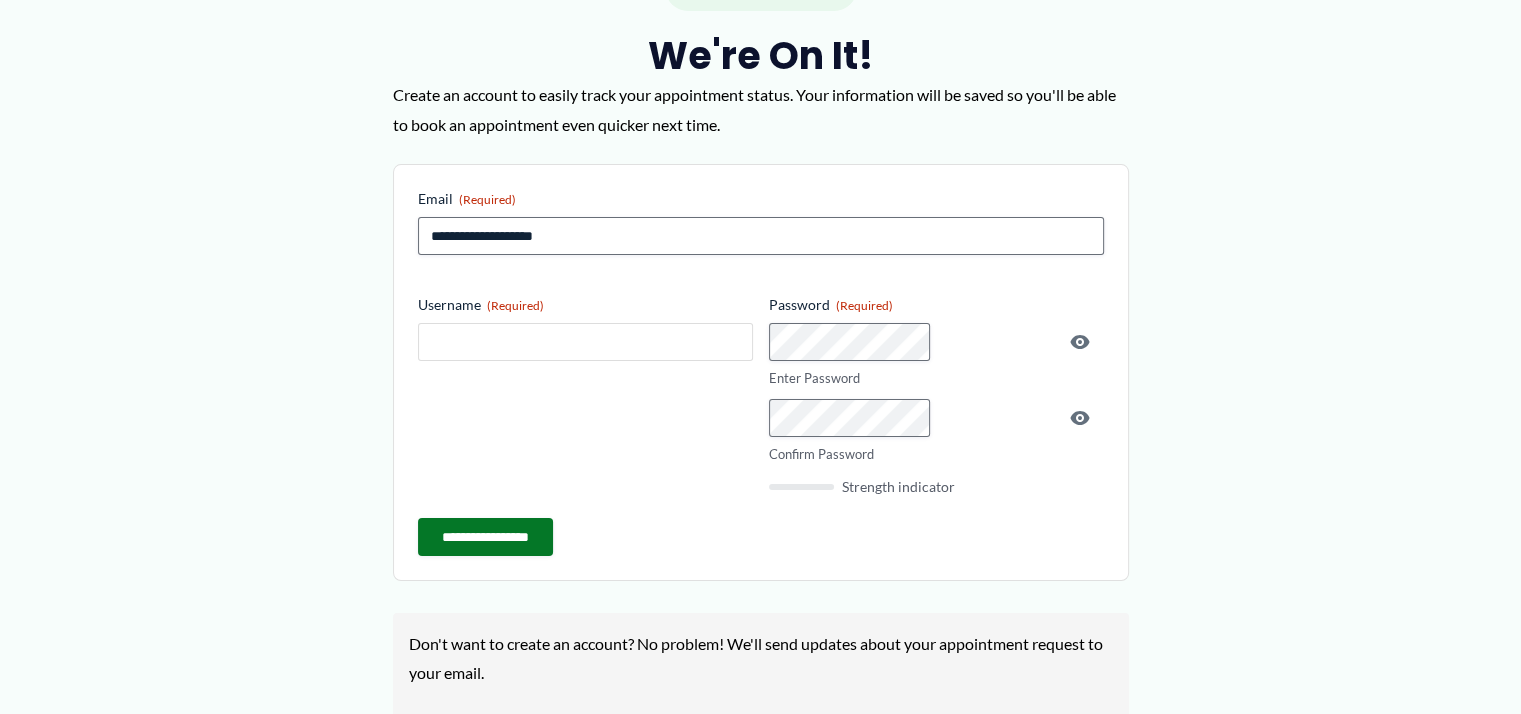 click on "Username (Required)" at bounding box center (585, 342) 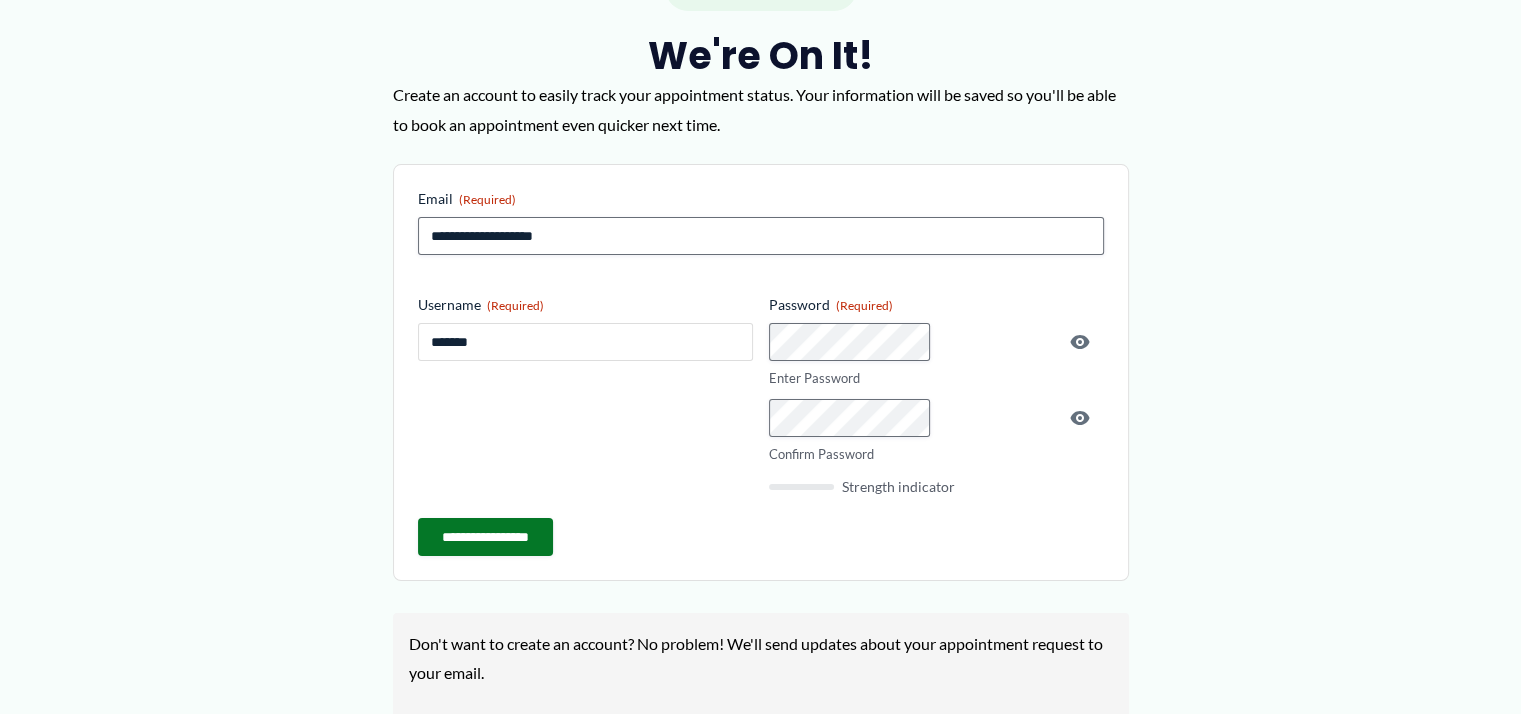 type on "*******" 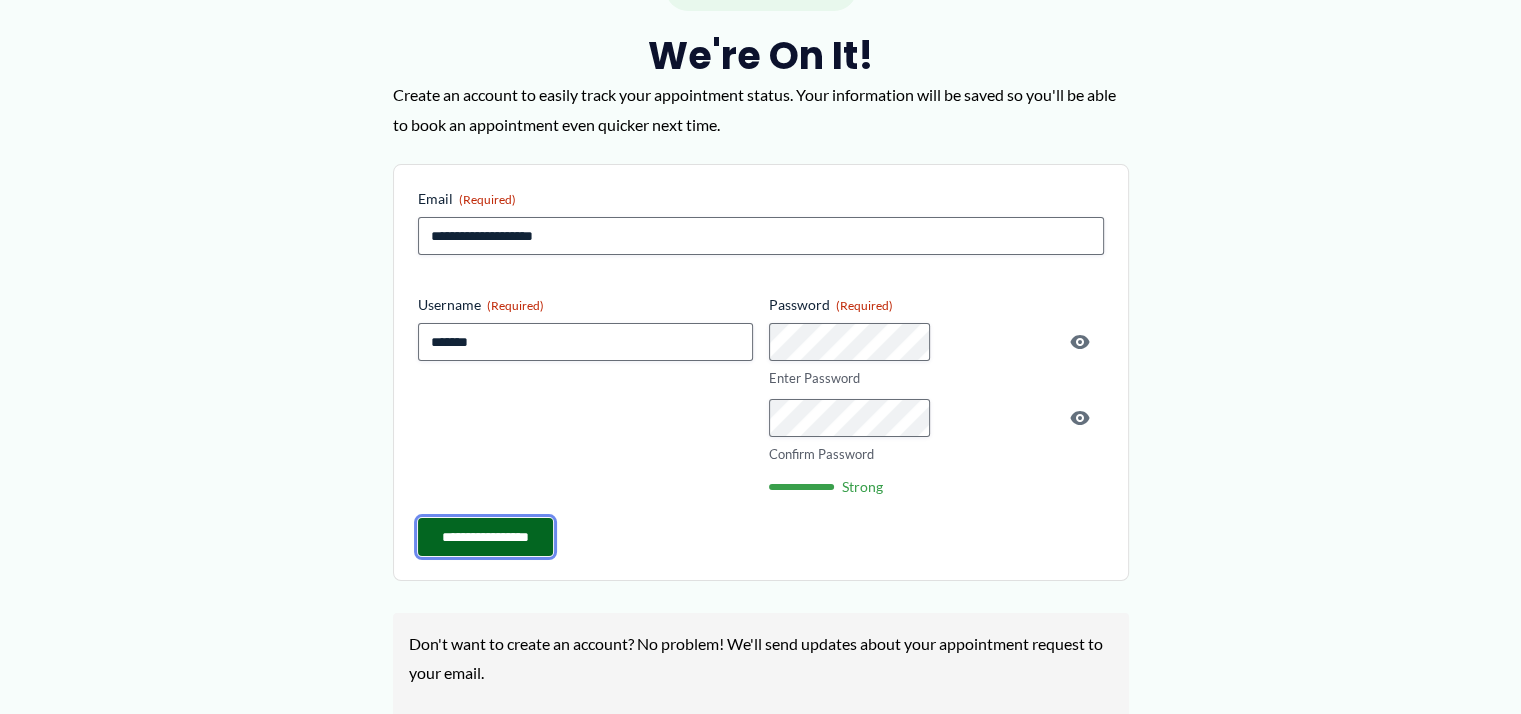 click on "**********" at bounding box center [485, 537] 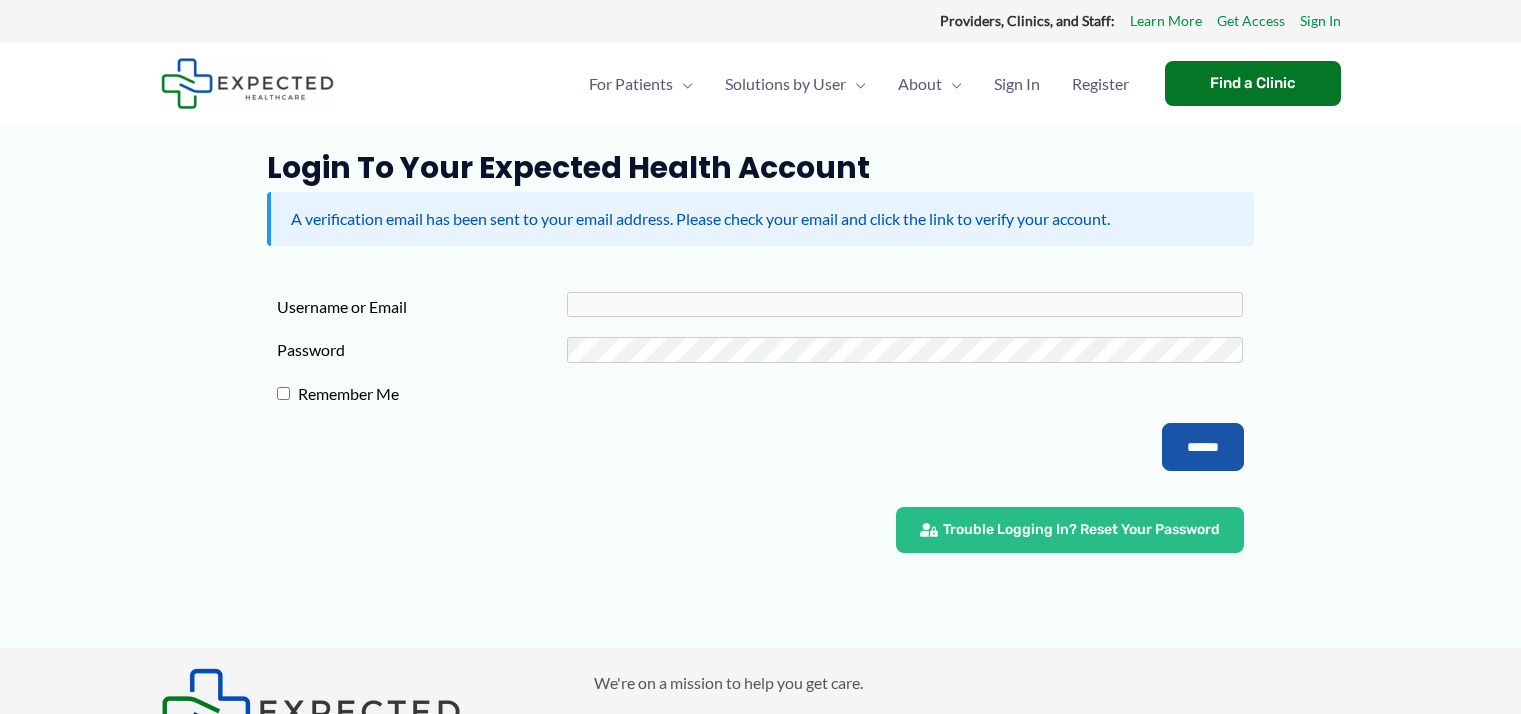 scroll, scrollTop: 0, scrollLeft: 0, axis: both 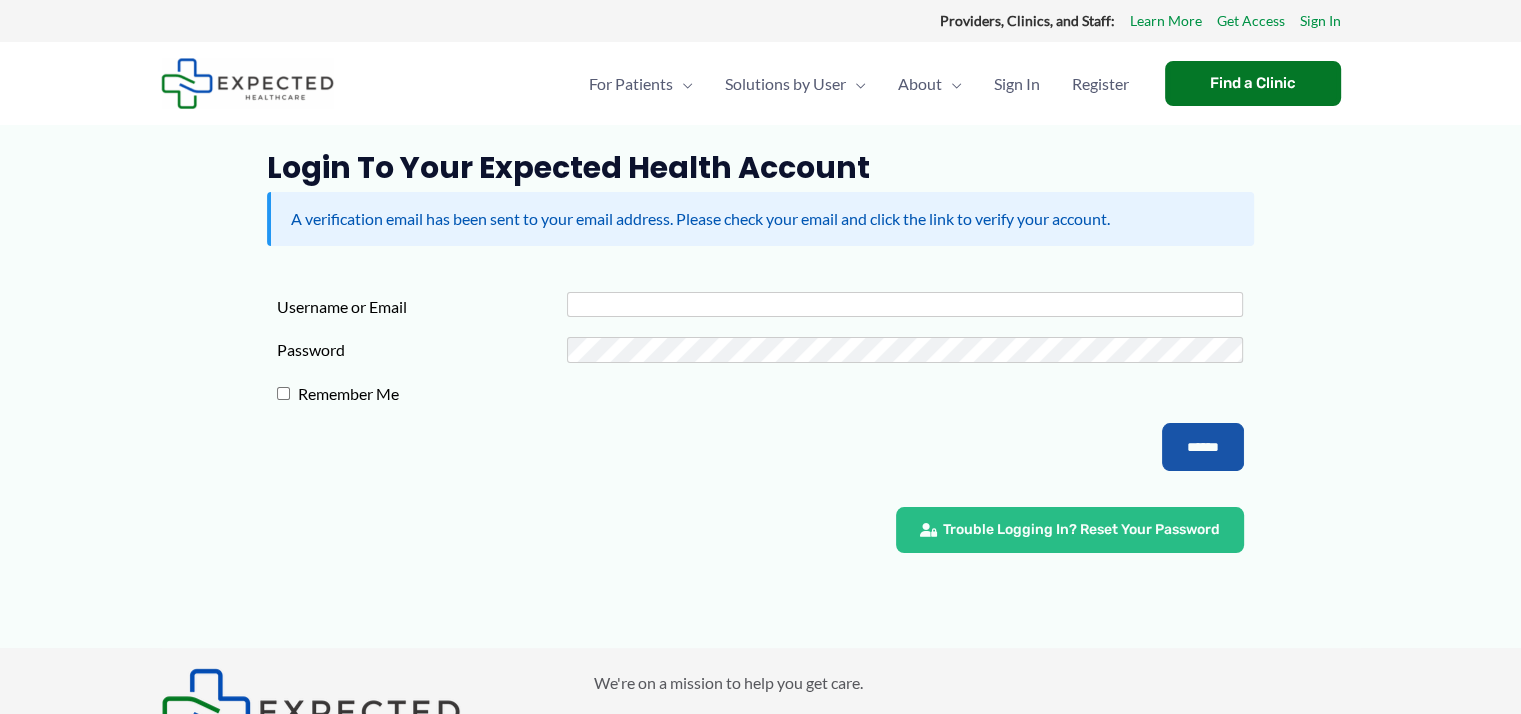 click on "Username or Email" at bounding box center (905, 304) 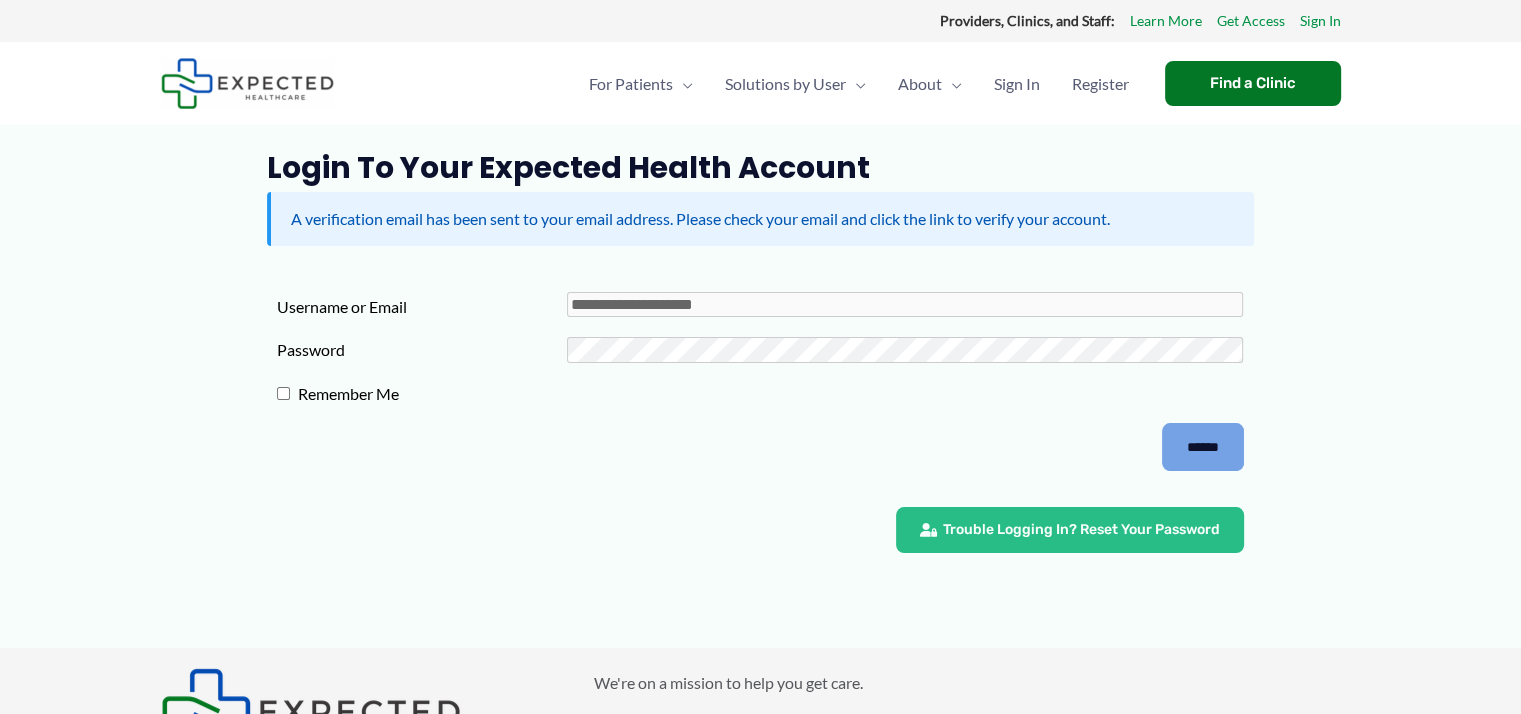 click on "******" at bounding box center (1203, 447) 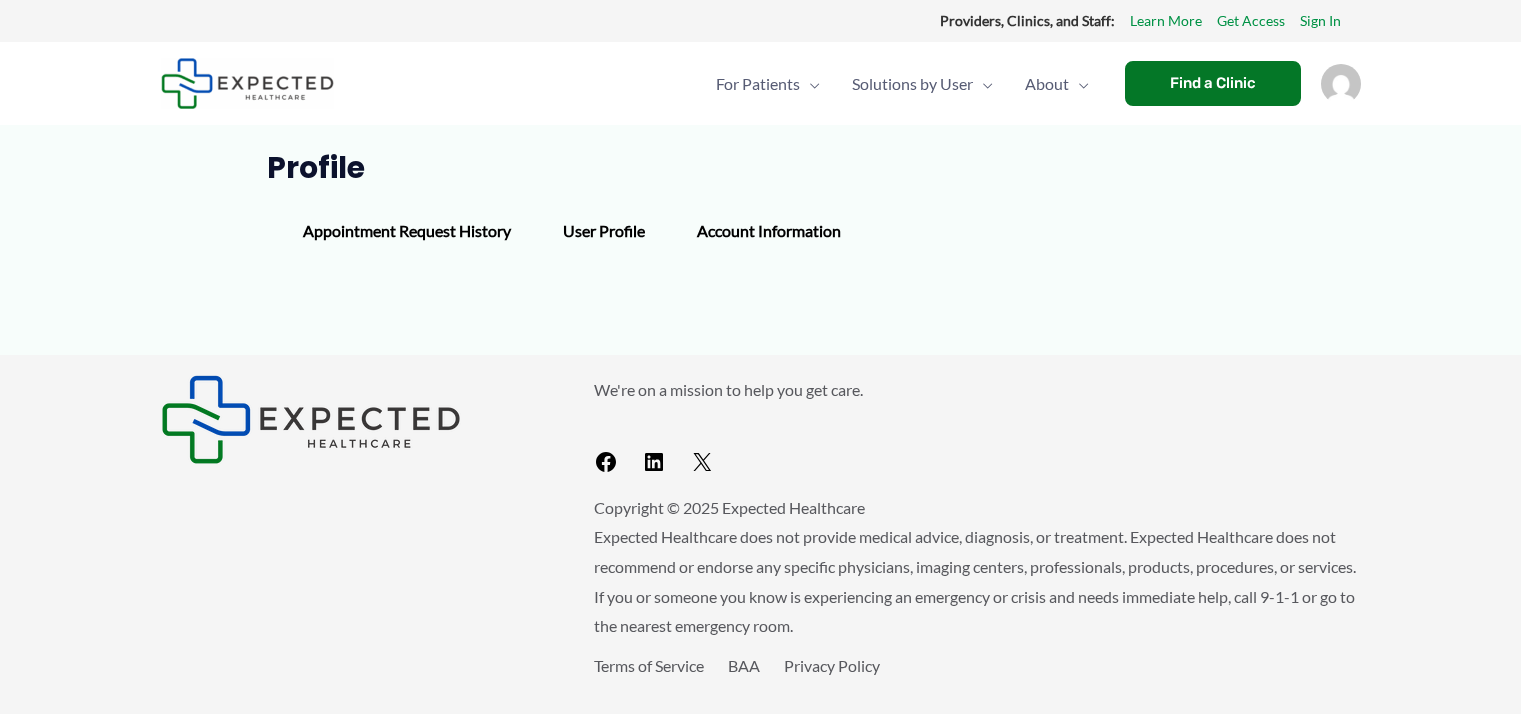 scroll, scrollTop: 0, scrollLeft: 0, axis: both 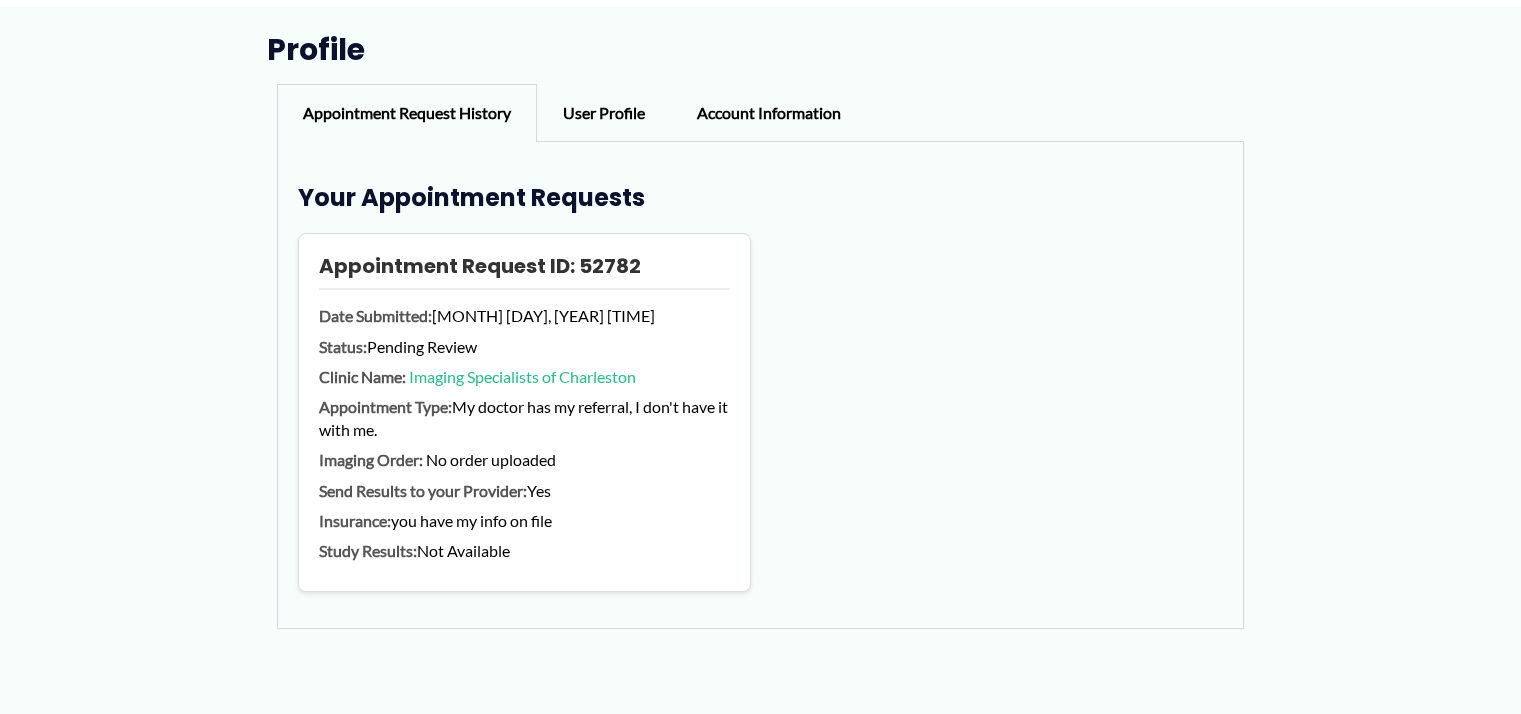 click on "Appointment Request History" at bounding box center [407, 113] 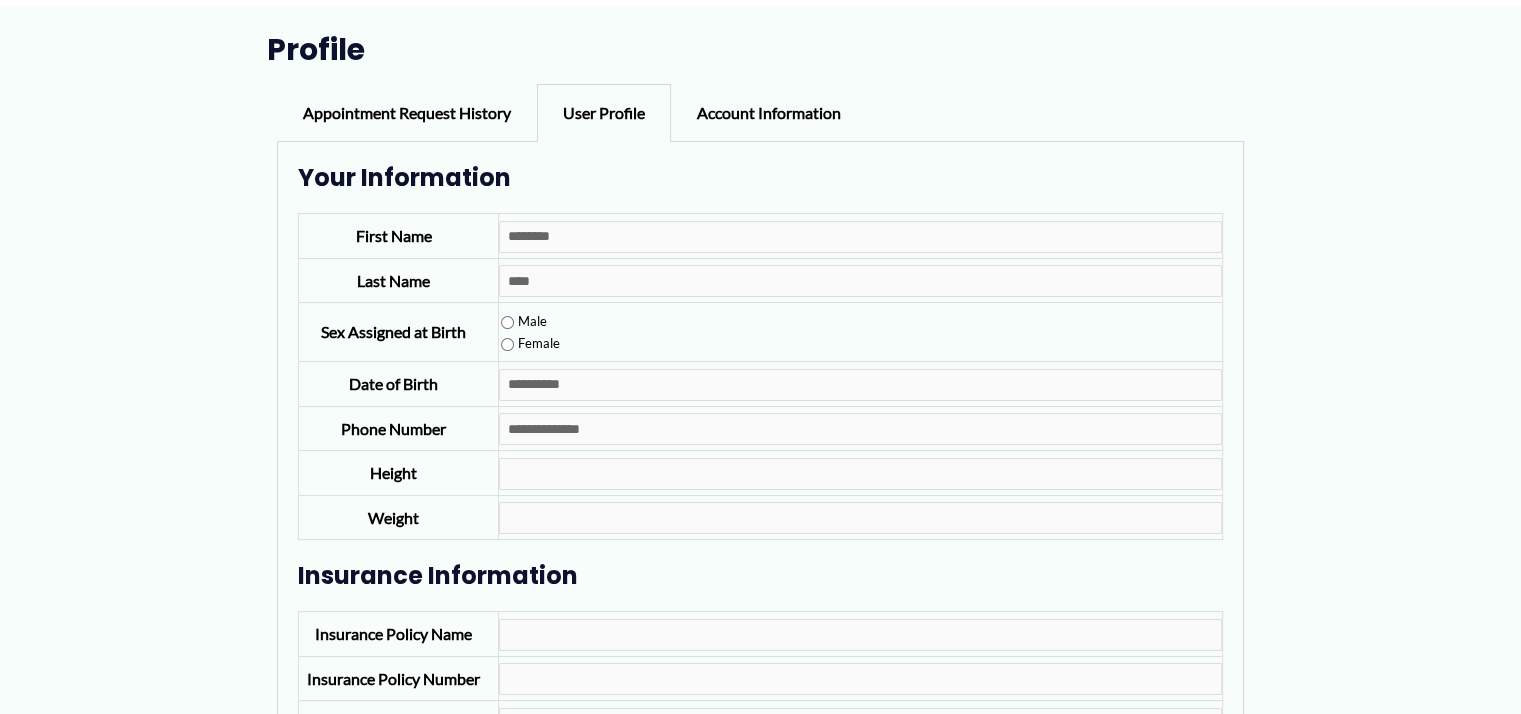 click on "Account Information" at bounding box center (769, 113) 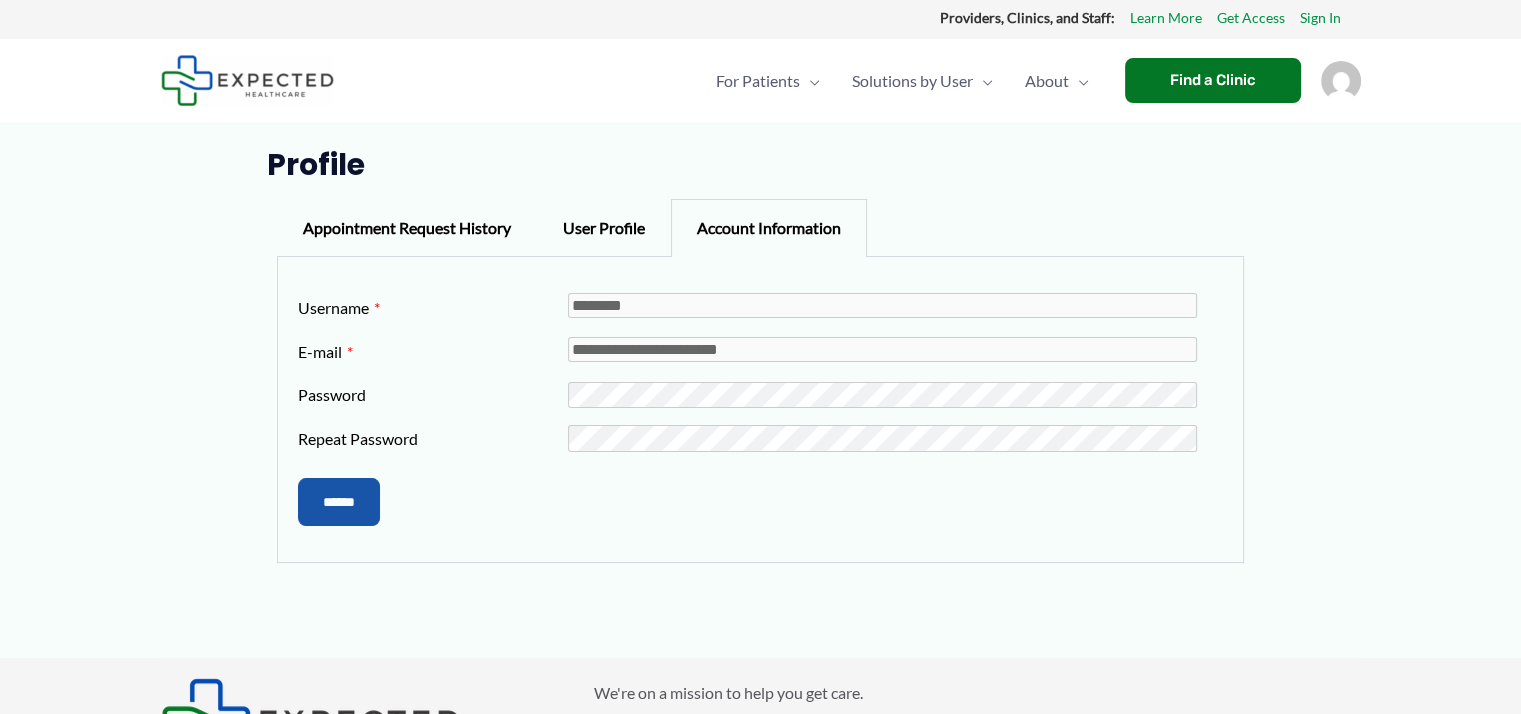 scroll, scrollTop: 0, scrollLeft: 0, axis: both 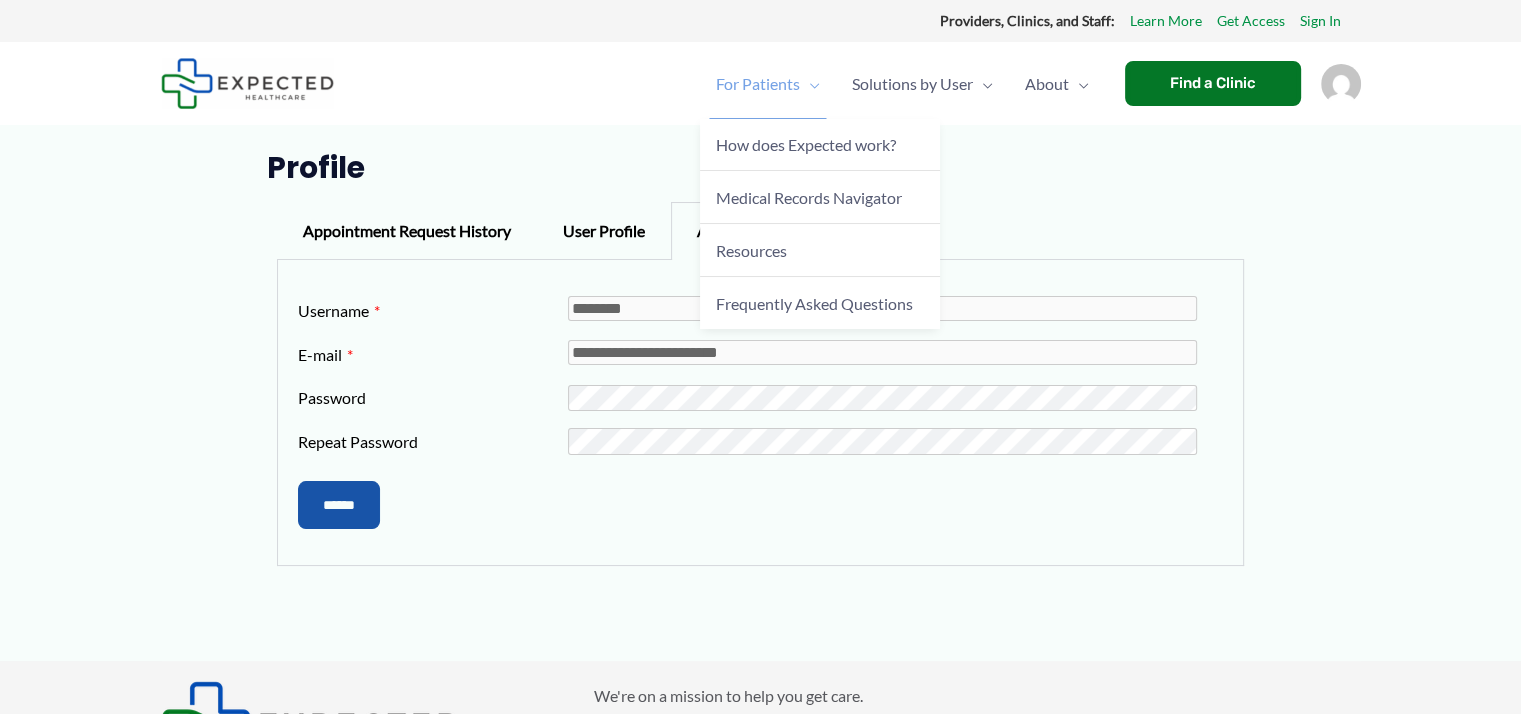 click at bounding box center [810, 84] 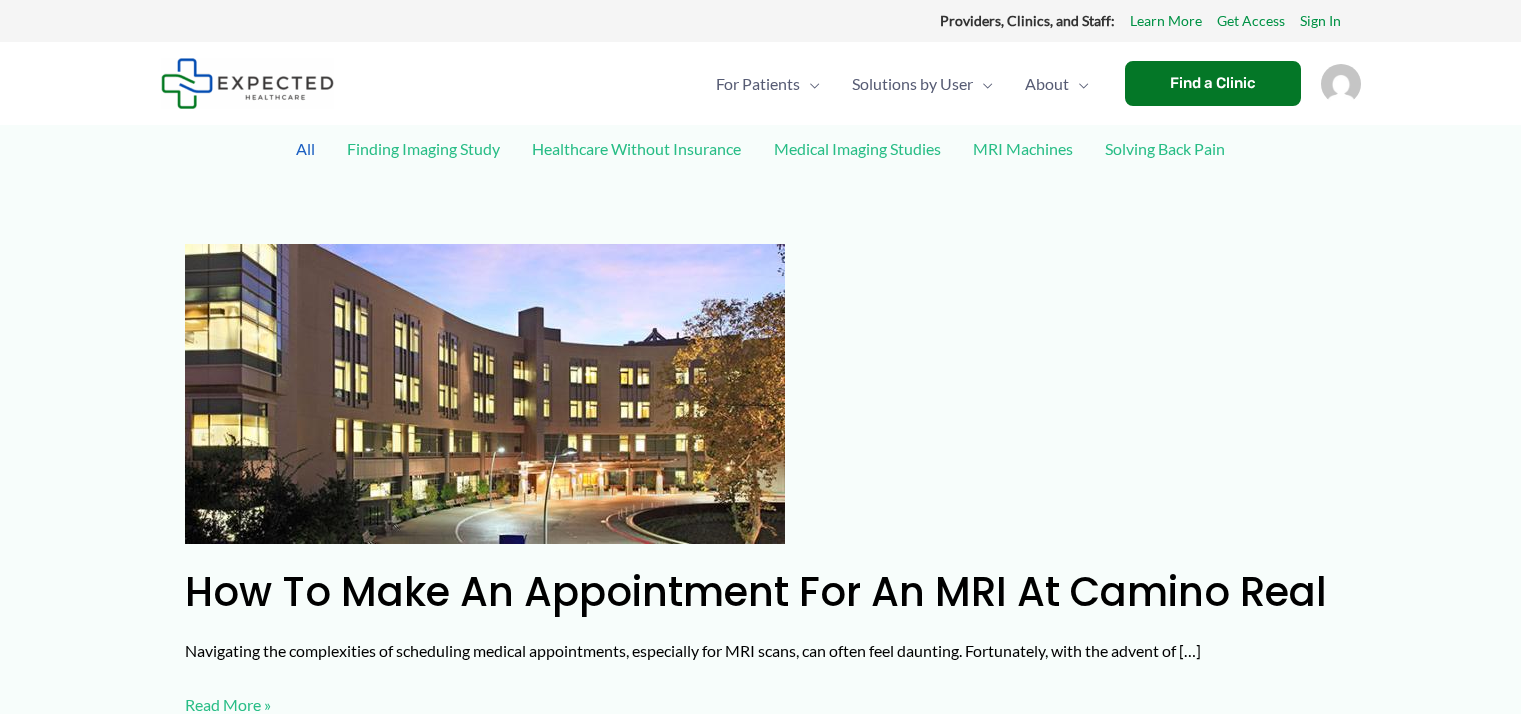 scroll, scrollTop: 0, scrollLeft: 0, axis: both 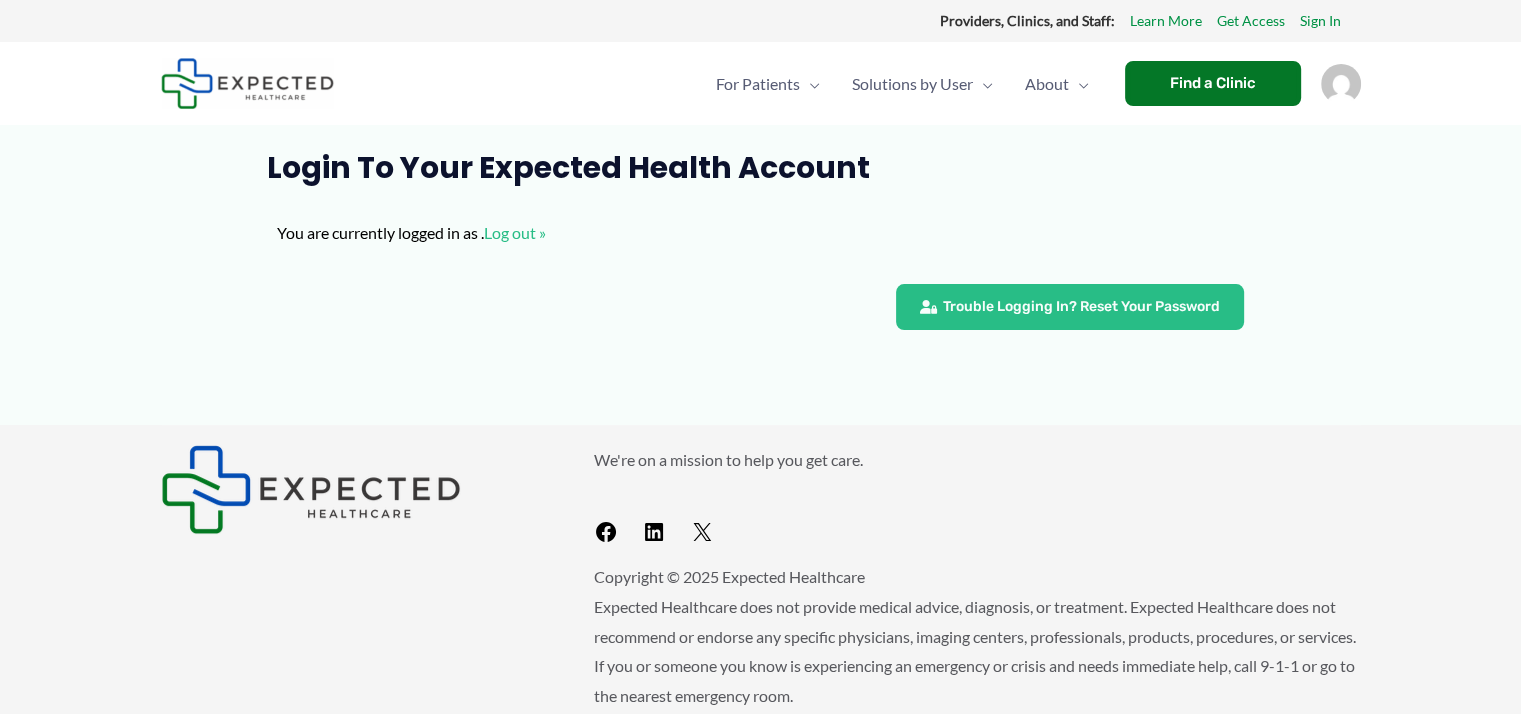 click on "Log out »" at bounding box center [515, 232] 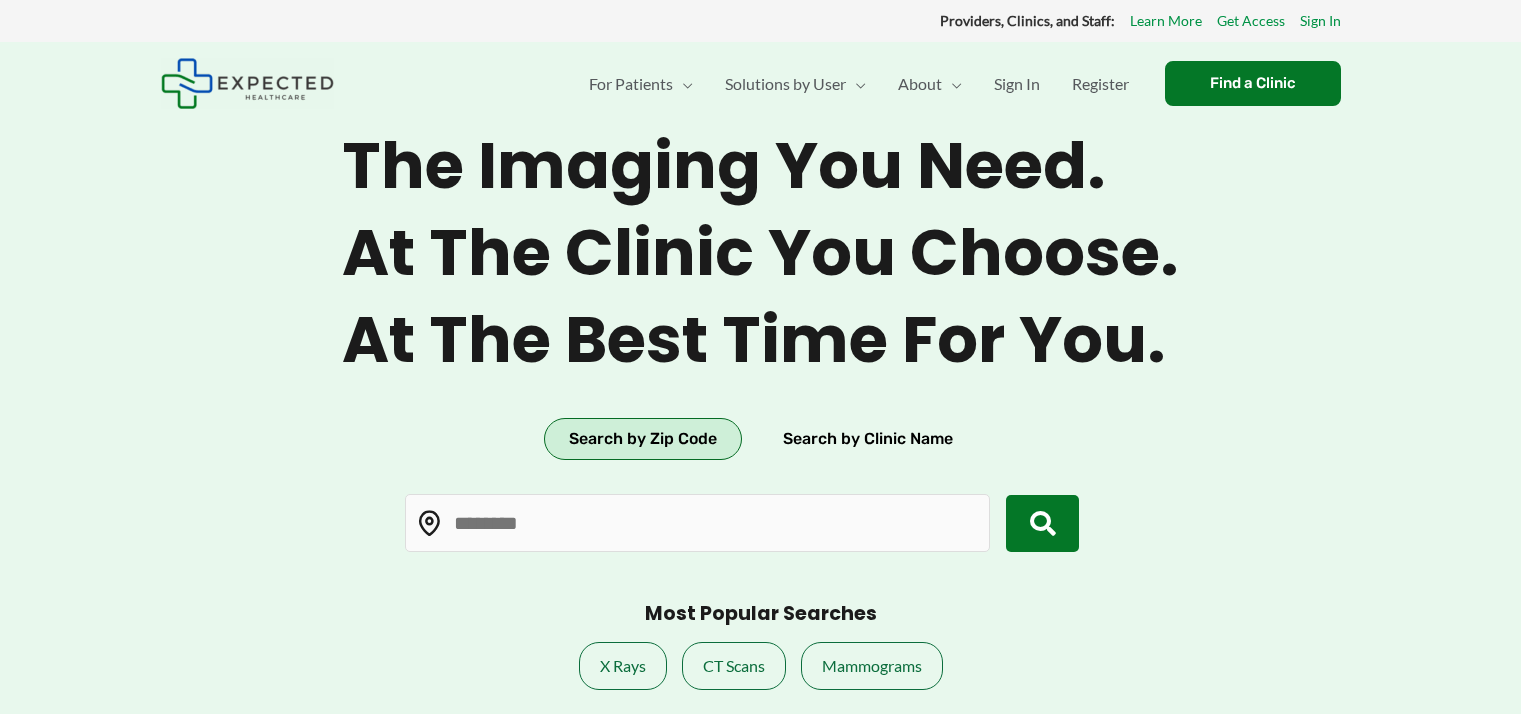 scroll, scrollTop: 0, scrollLeft: 0, axis: both 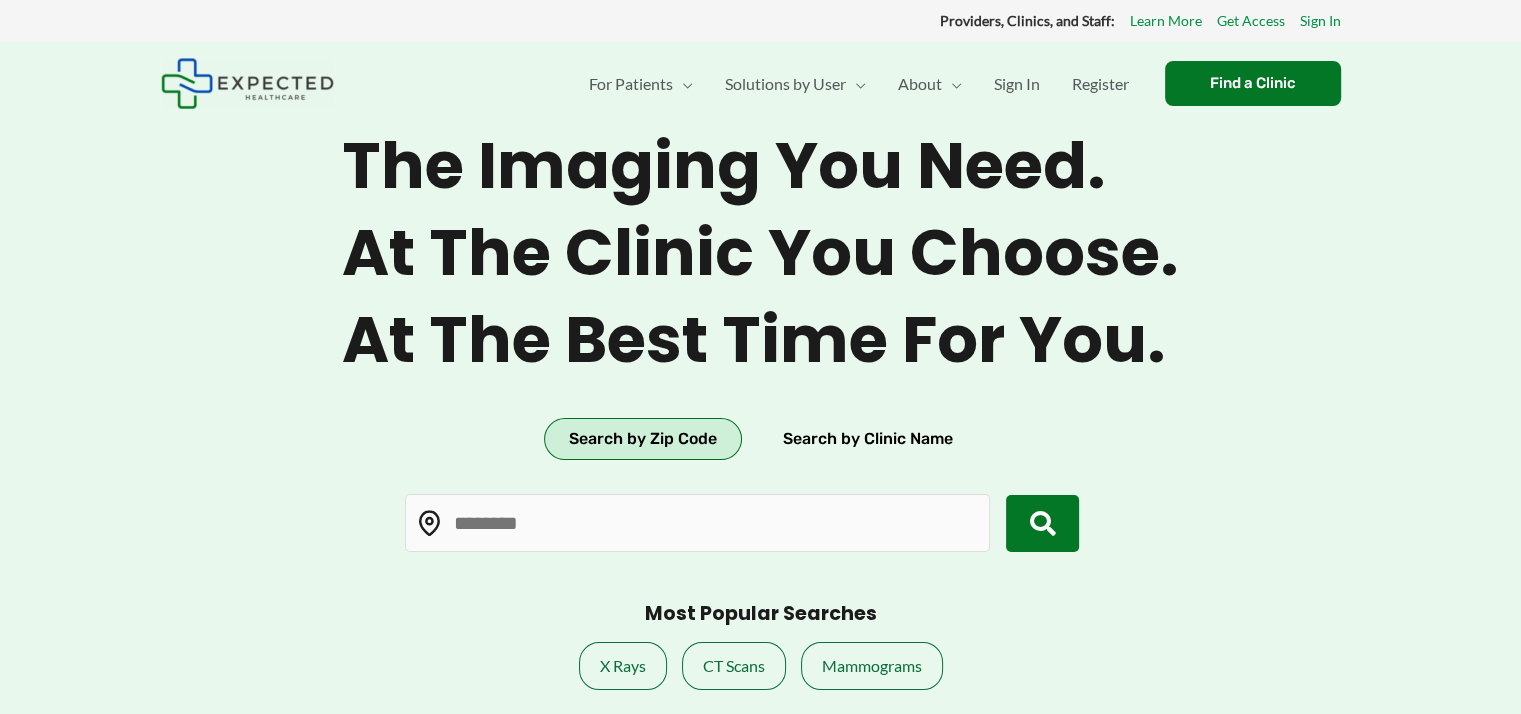 type on "*****" 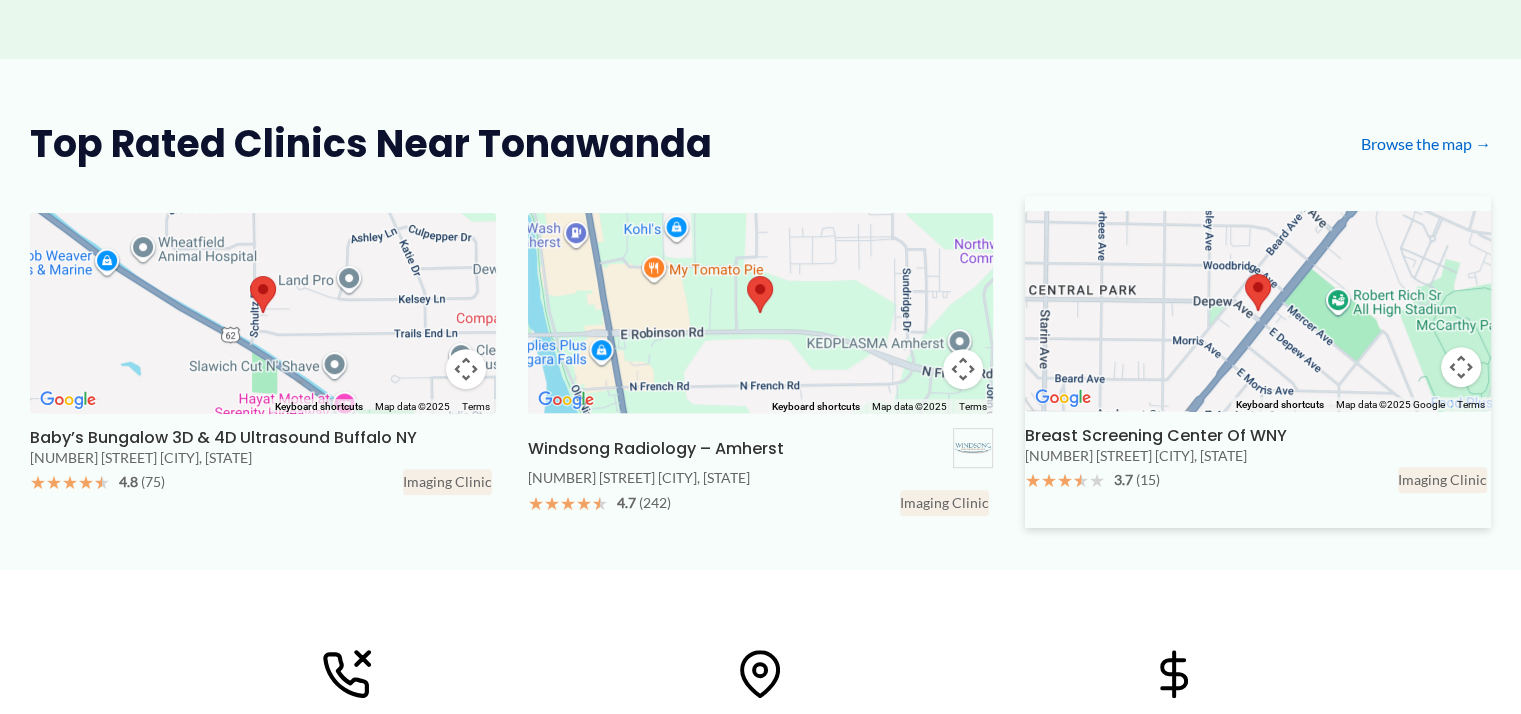 scroll, scrollTop: 675, scrollLeft: 0, axis: vertical 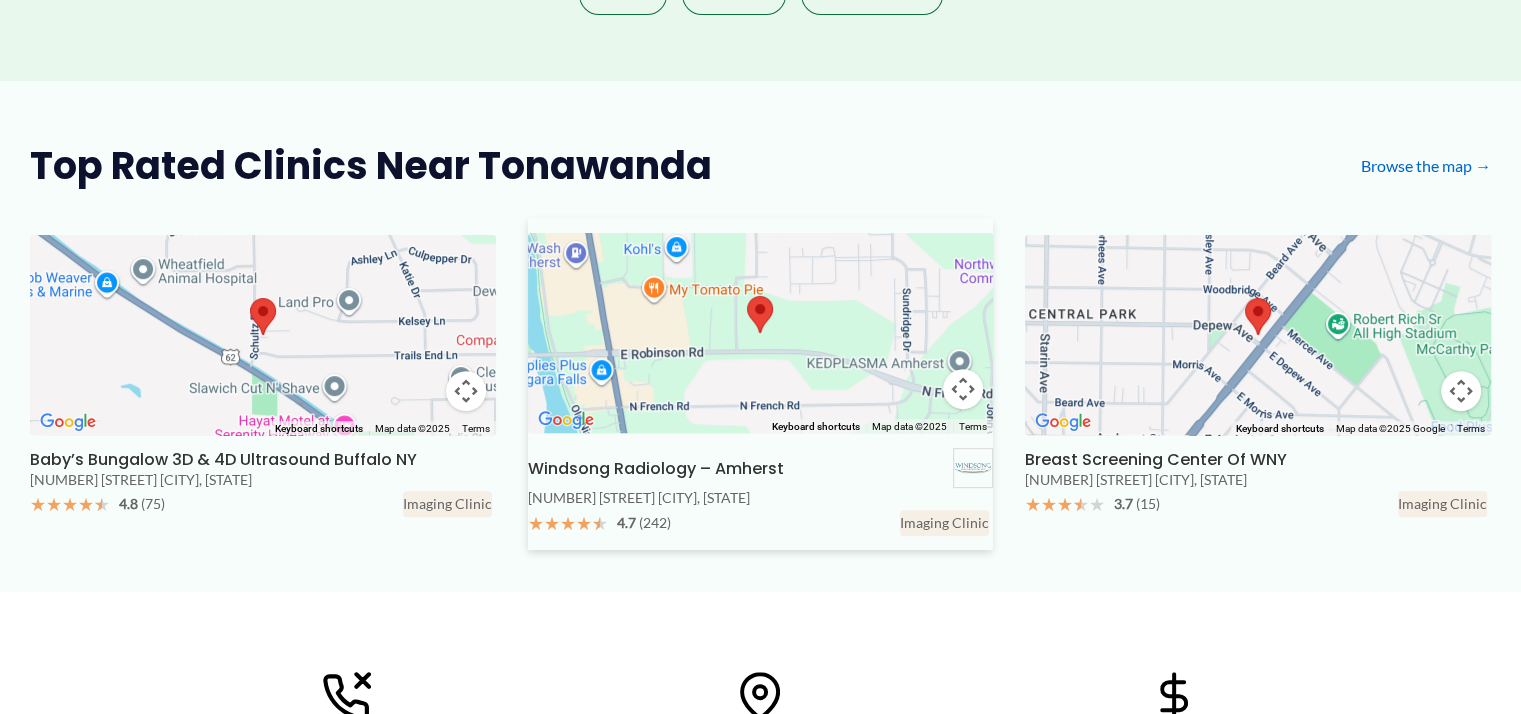 click at bounding box center [760, 314] 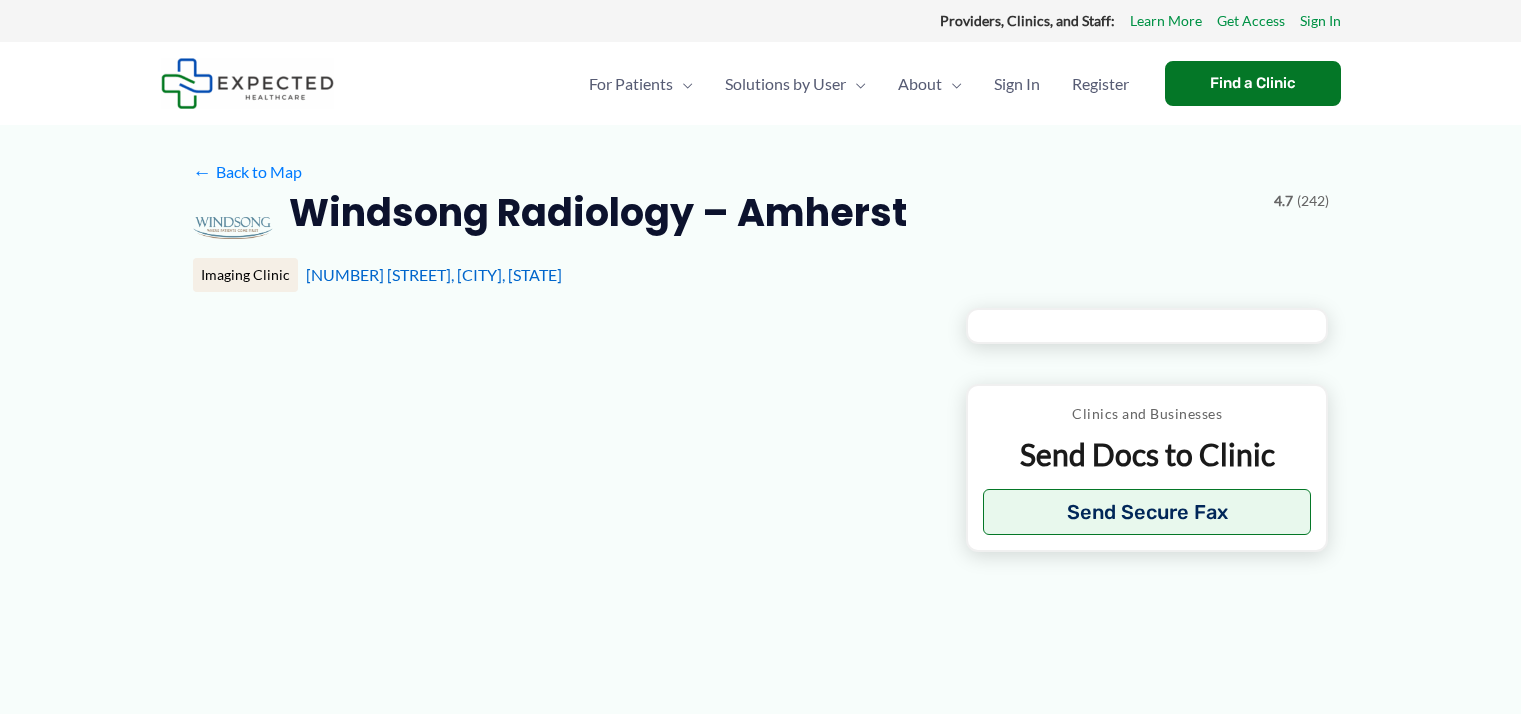 type on "**********" 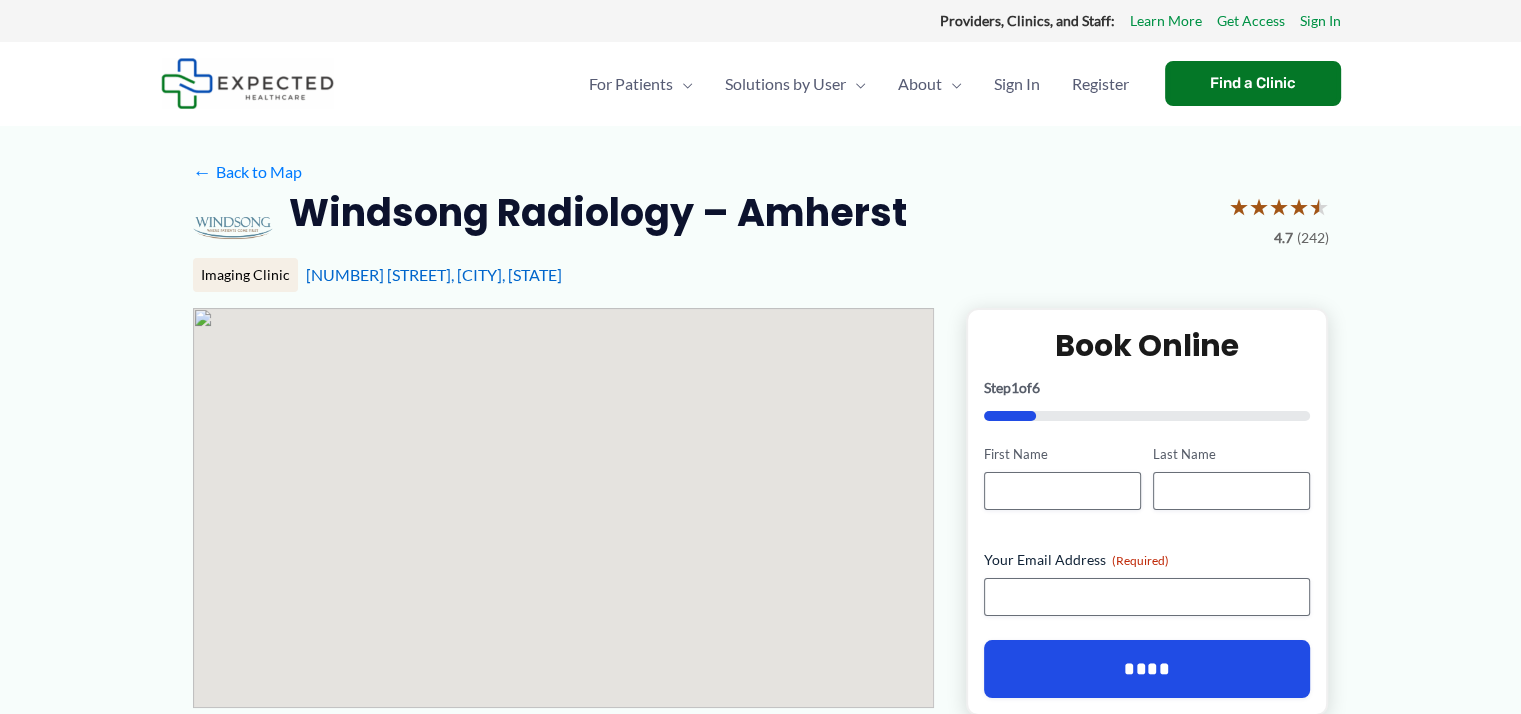 scroll, scrollTop: 0, scrollLeft: 0, axis: both 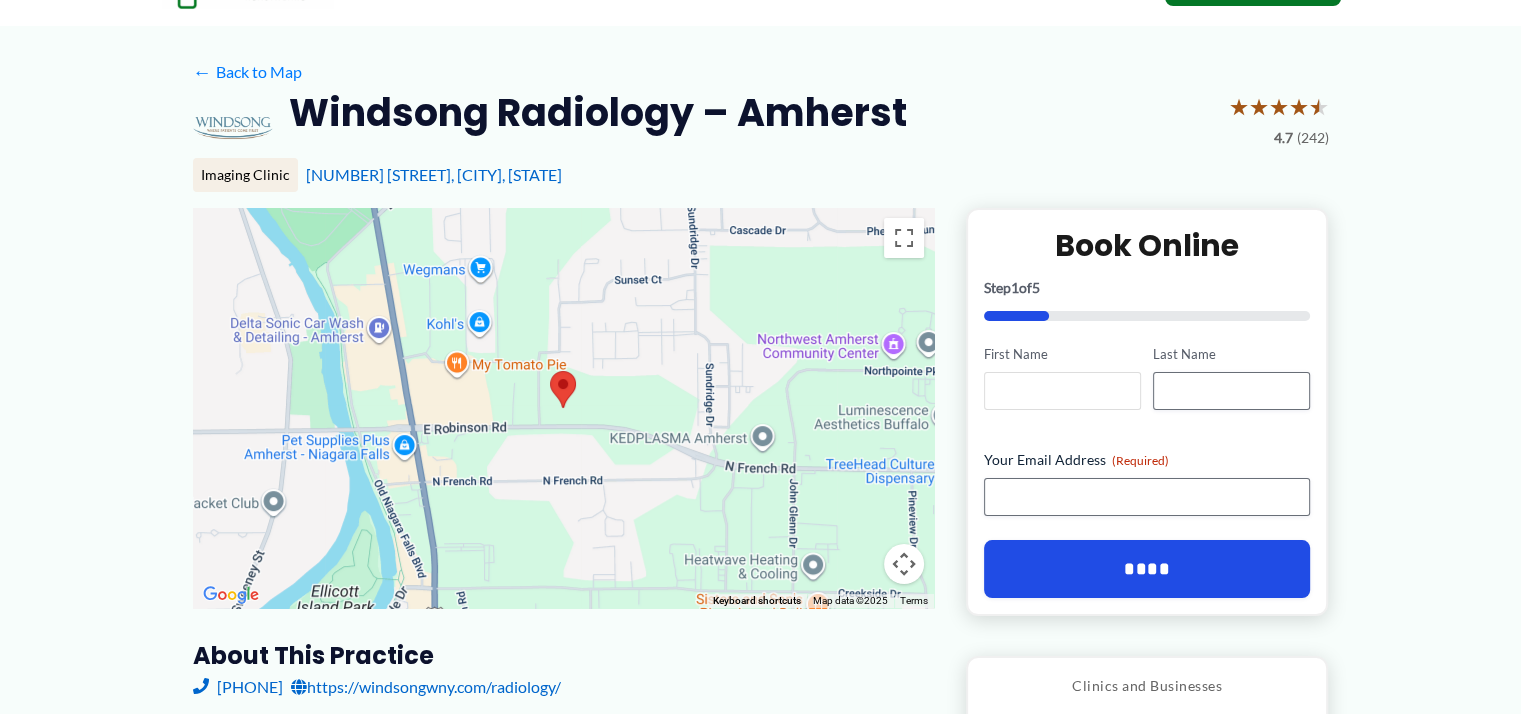 click on "First Name" at bounding box center [1062, 391] 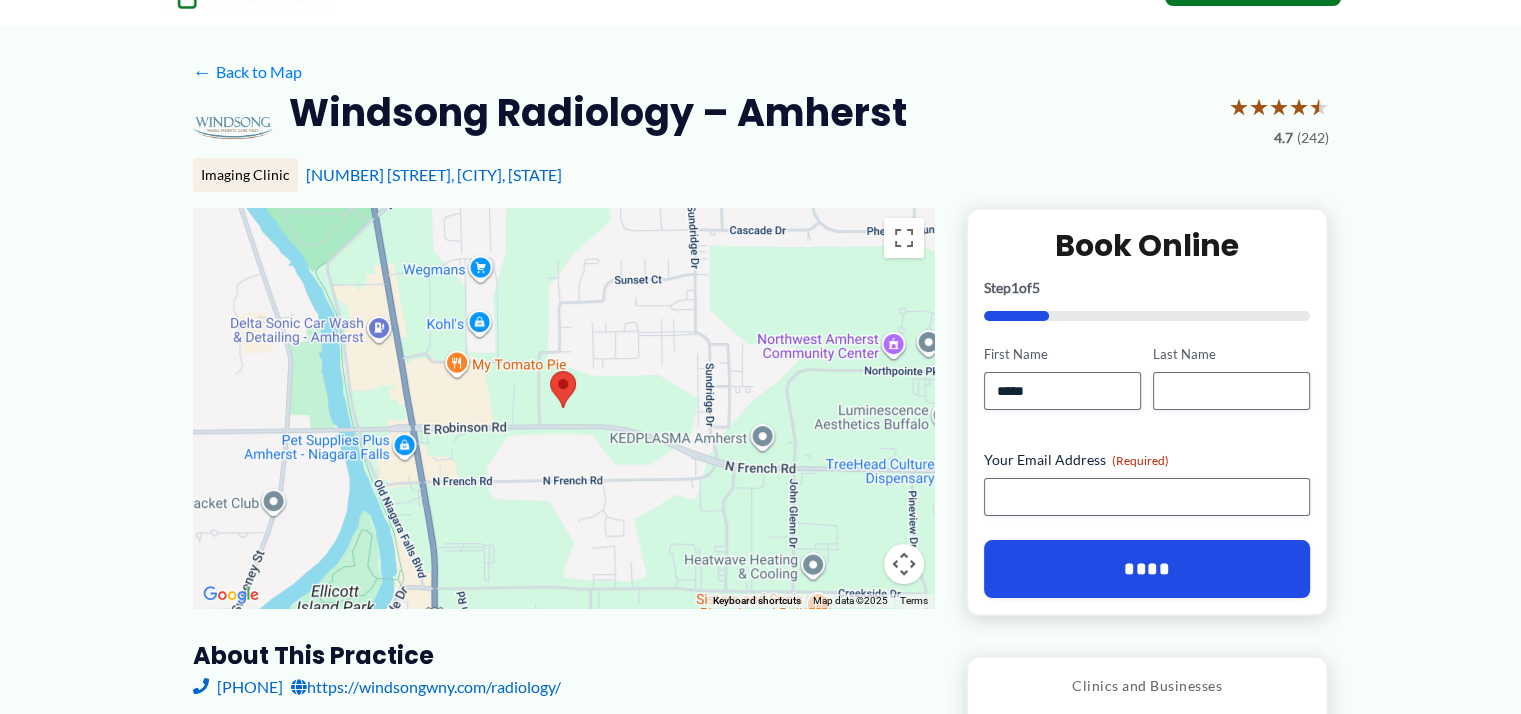 type on "********" 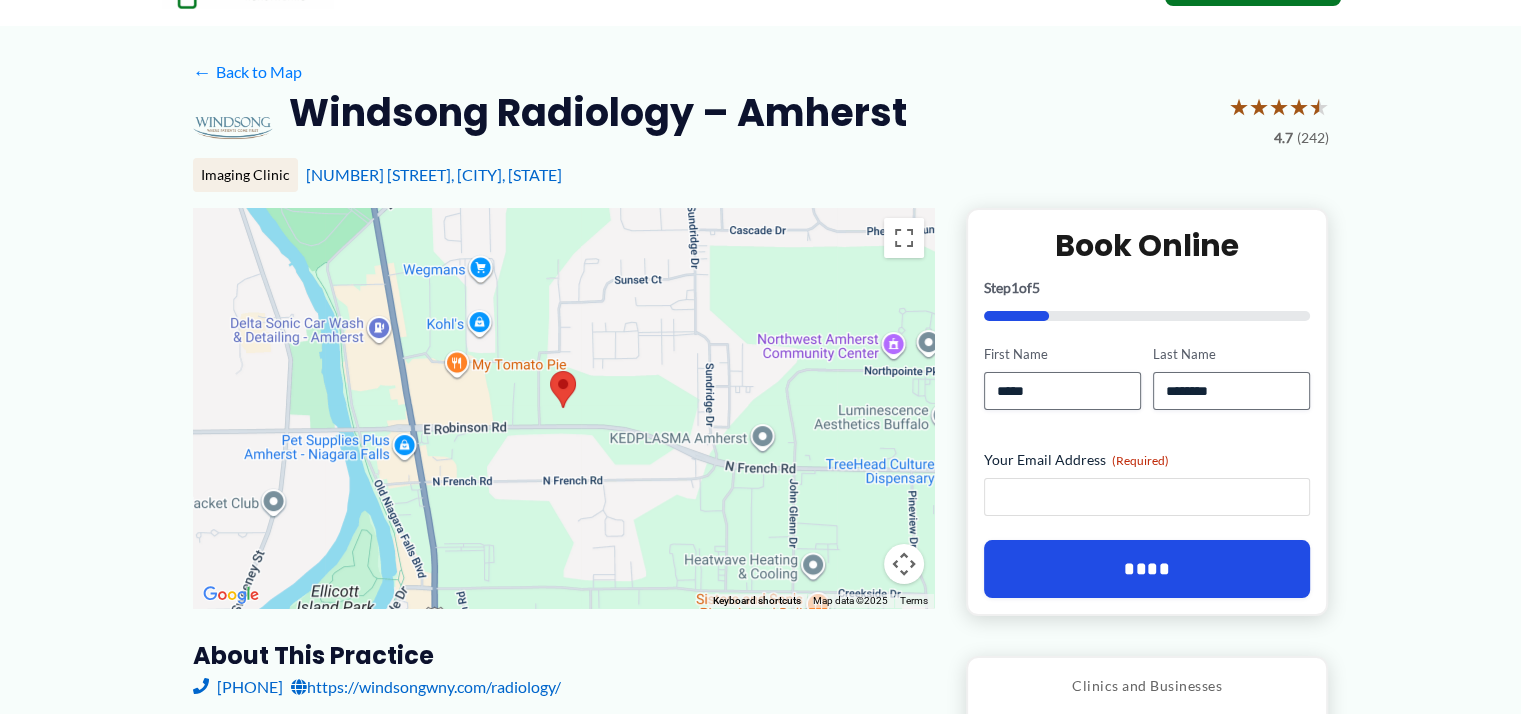 click on "Your Email Address (Required)" at bounding box center (1147, 497) 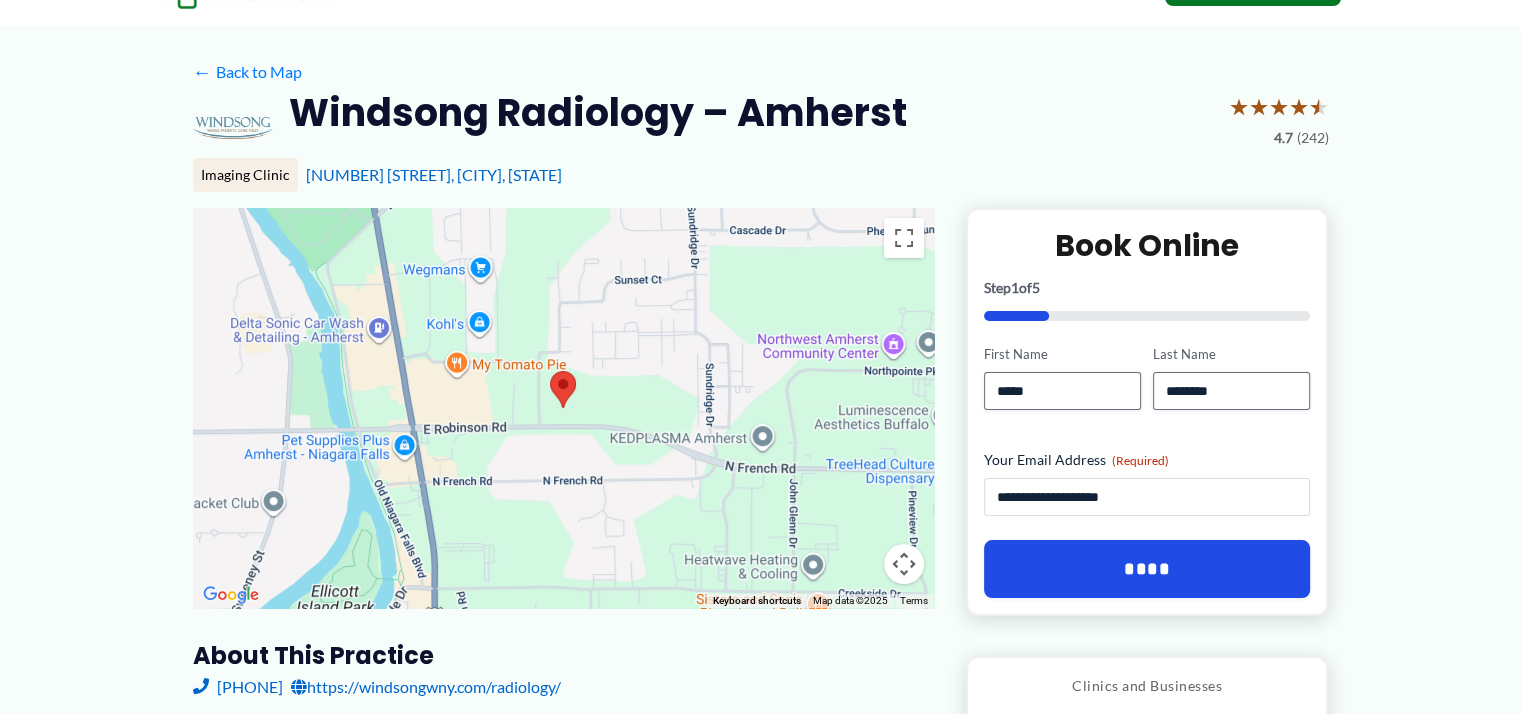 type on "**********" 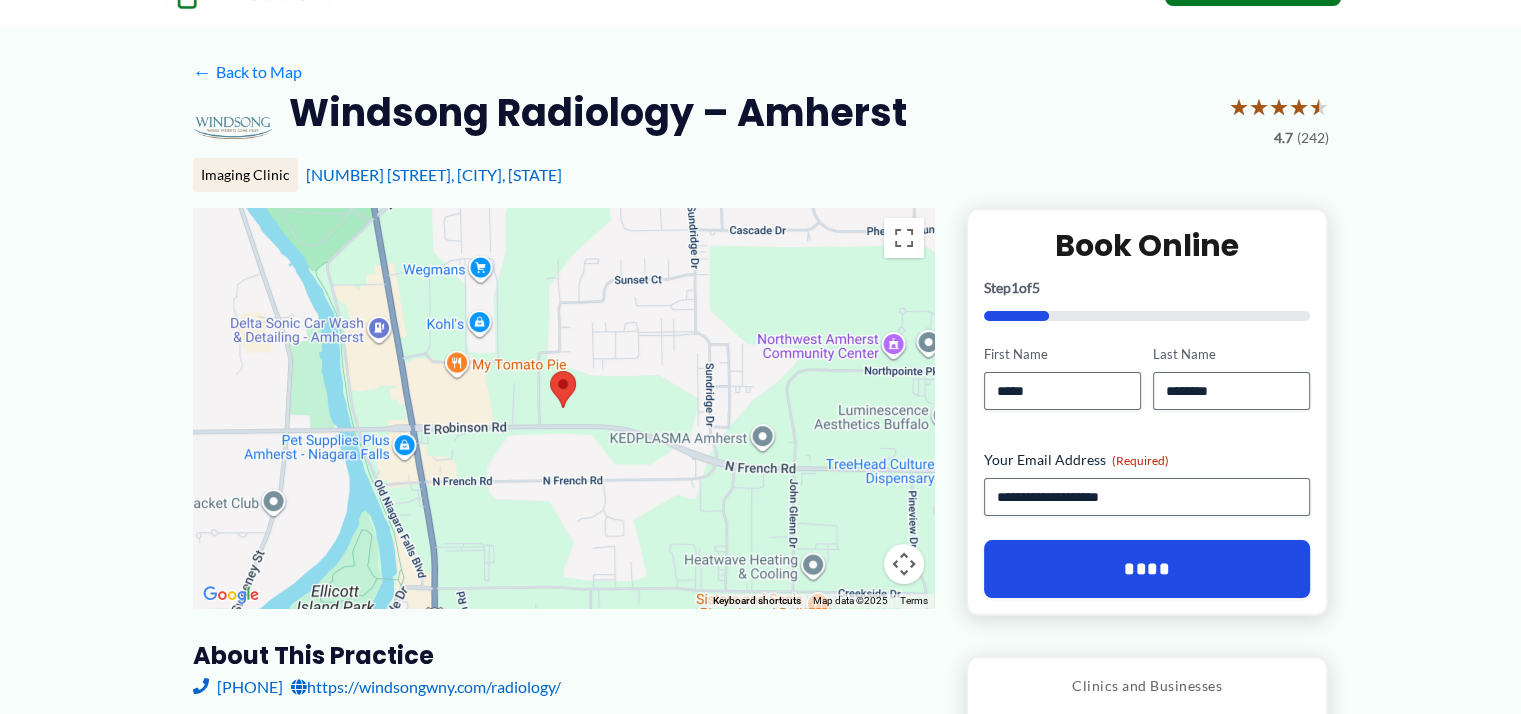click on "←  Back to Map
Windsong Radiology – Amherst
★ ★ ★ ★ ★
4.7
(242)
Imaging Clinic
3950 E Robinson Rd, Amherst, NY
← Move left → +" at bounding box center [760, 1262] 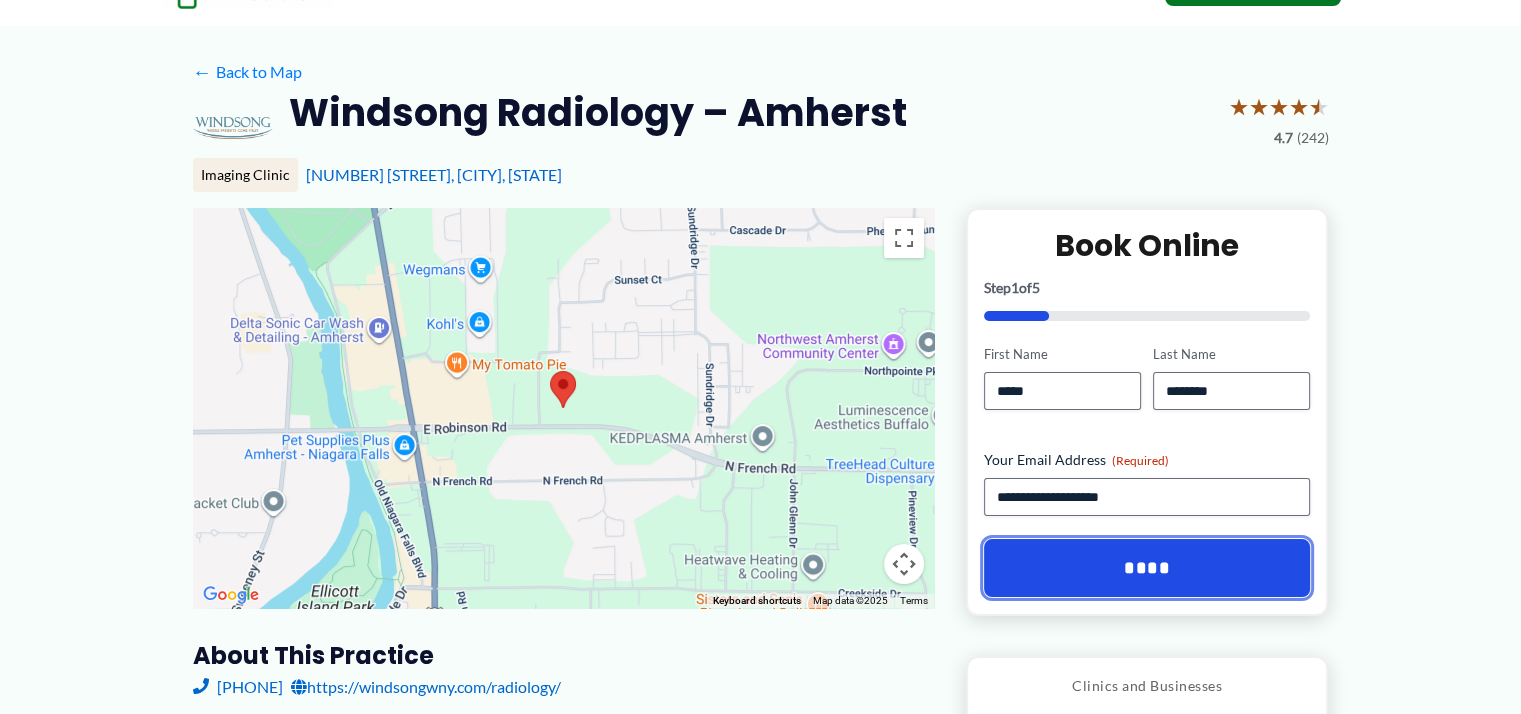 click on "****" at bounding box center [1147, 568] 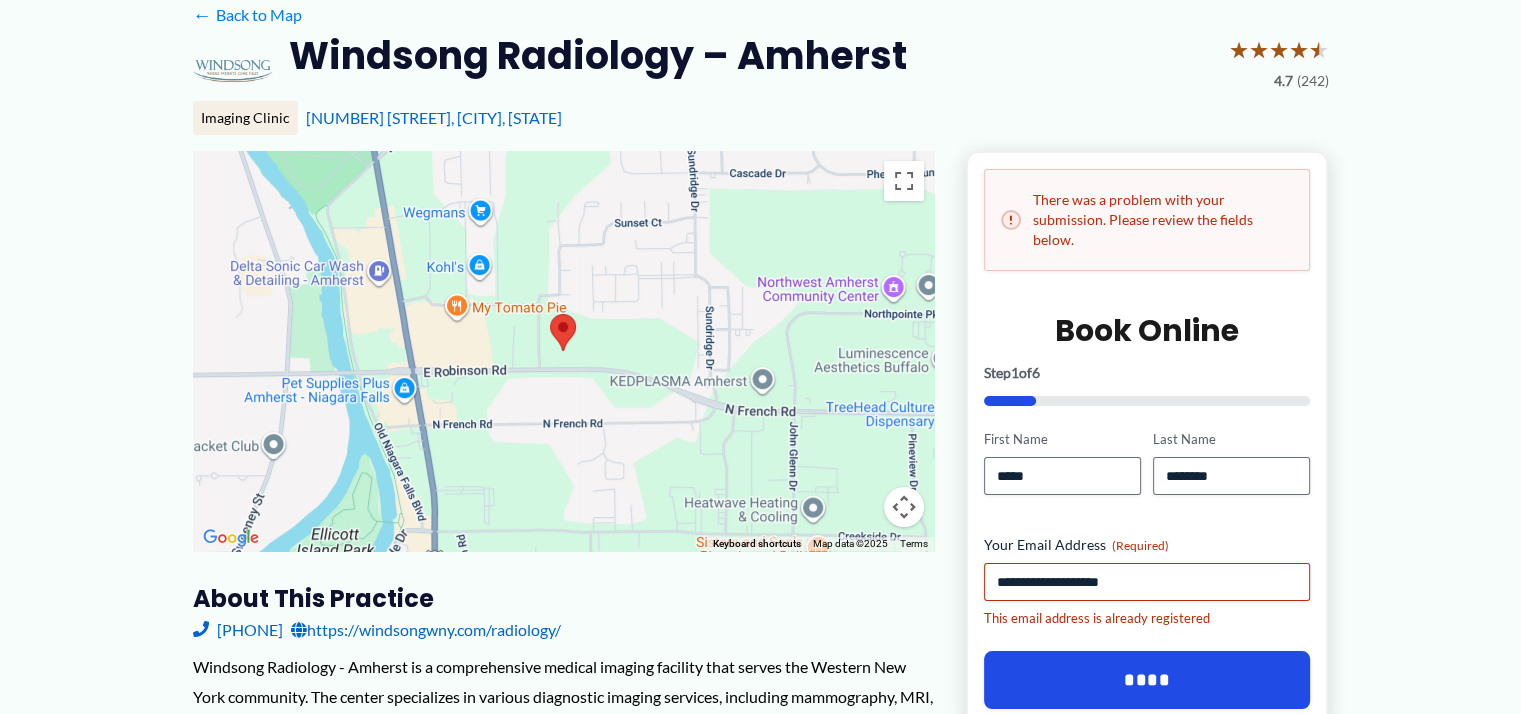 scroll, scrollTop: 226, scrollLeft: 0, axis: vertical 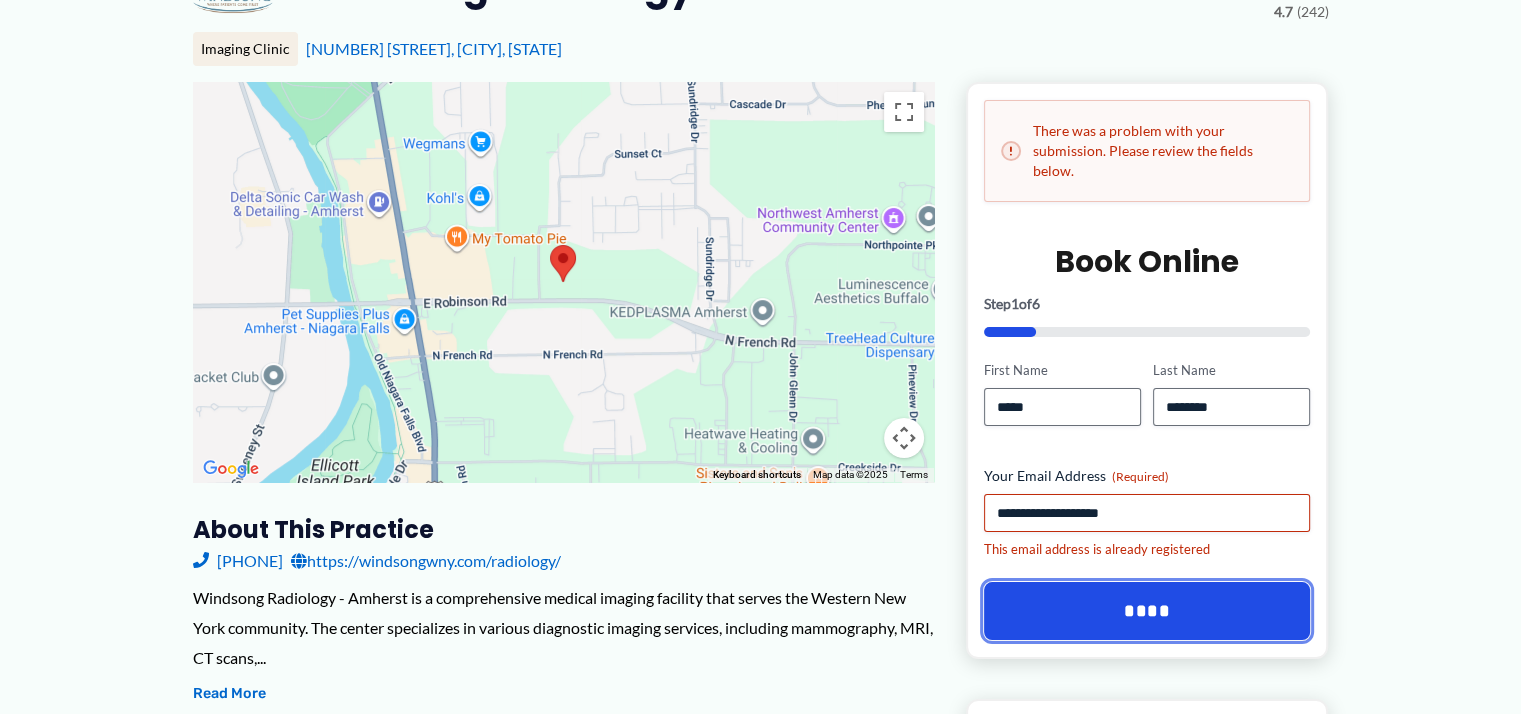drag, startPoint x: 1149, startPoint y: 585, endPoint x: 1306, endPoint y: 545, distance: 162.01543 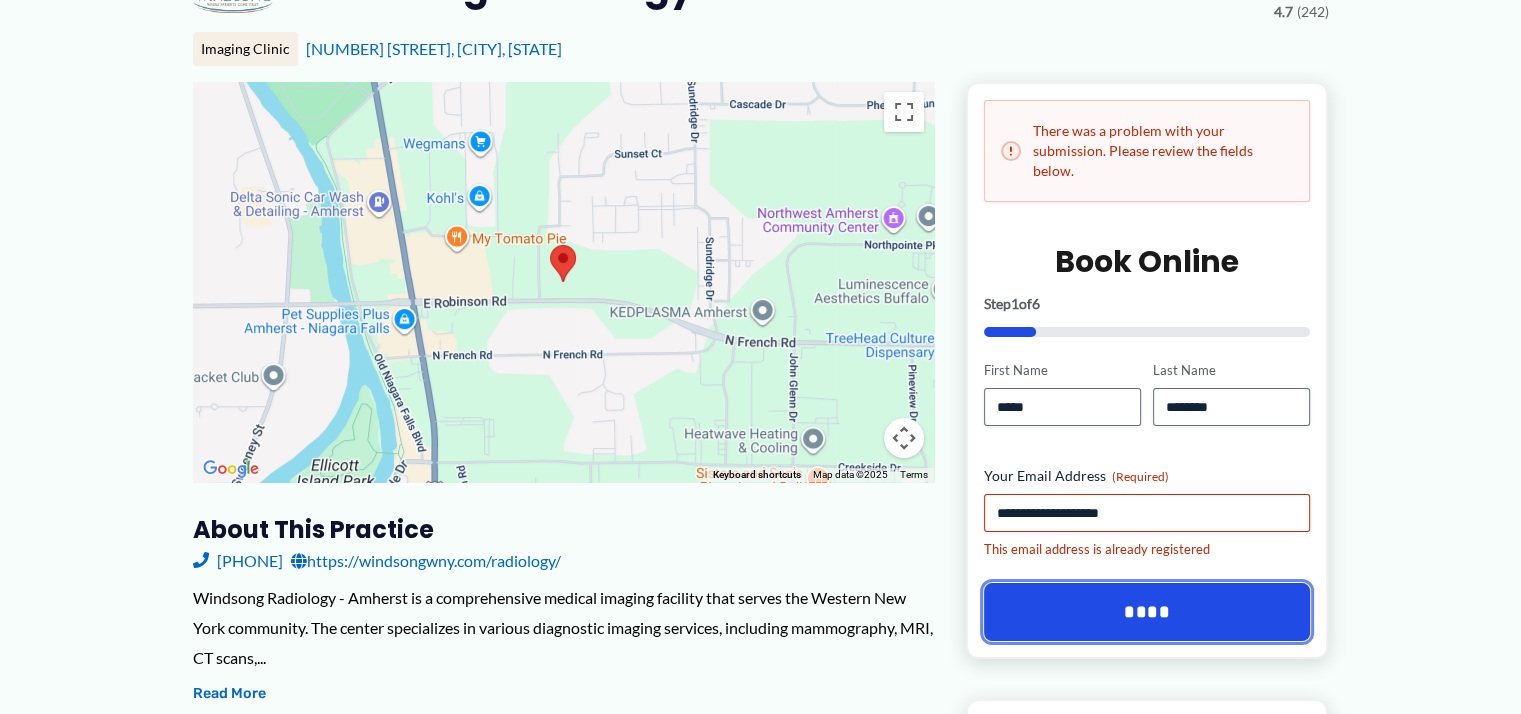 click on "****" at bounding box center [1147, 612] 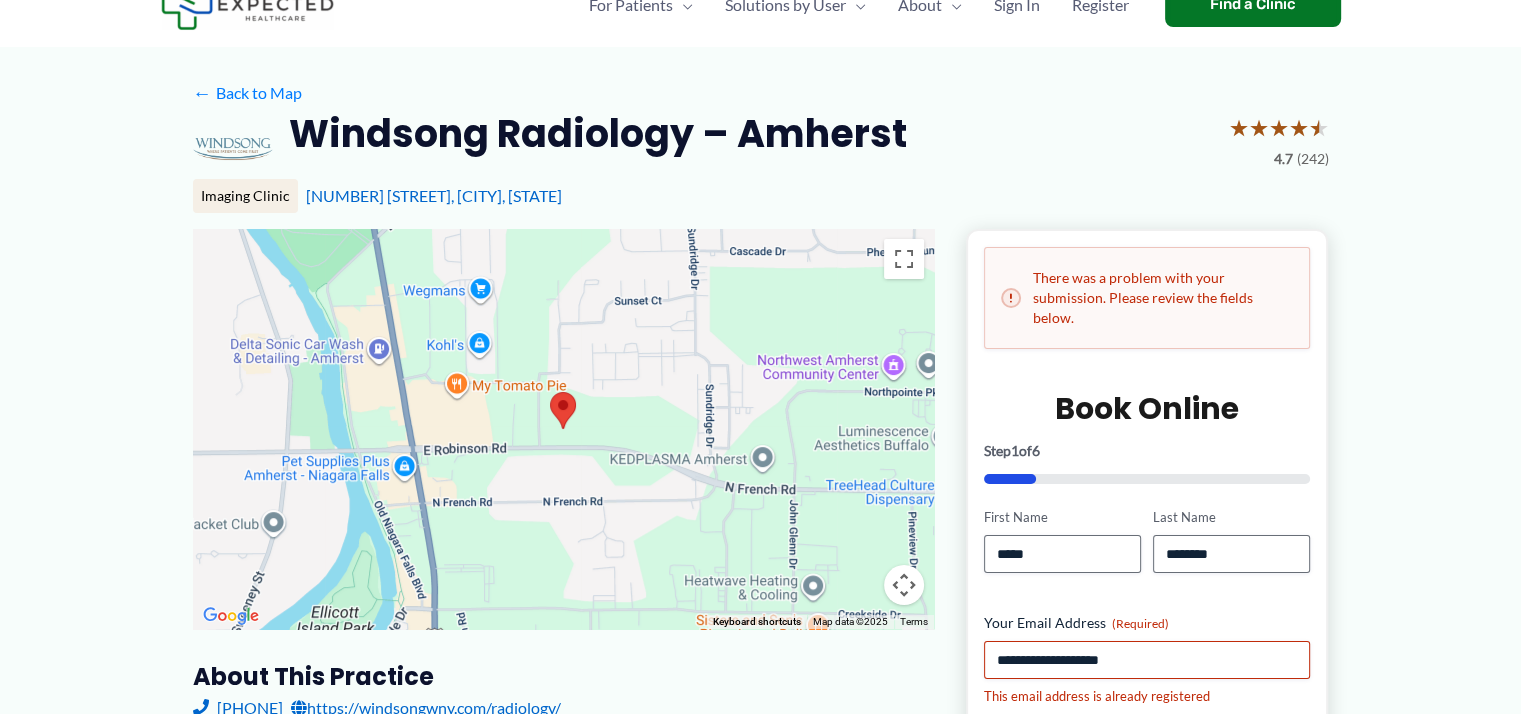 scroll, scrollTop: 0, scrollLeft: 0, axis: both 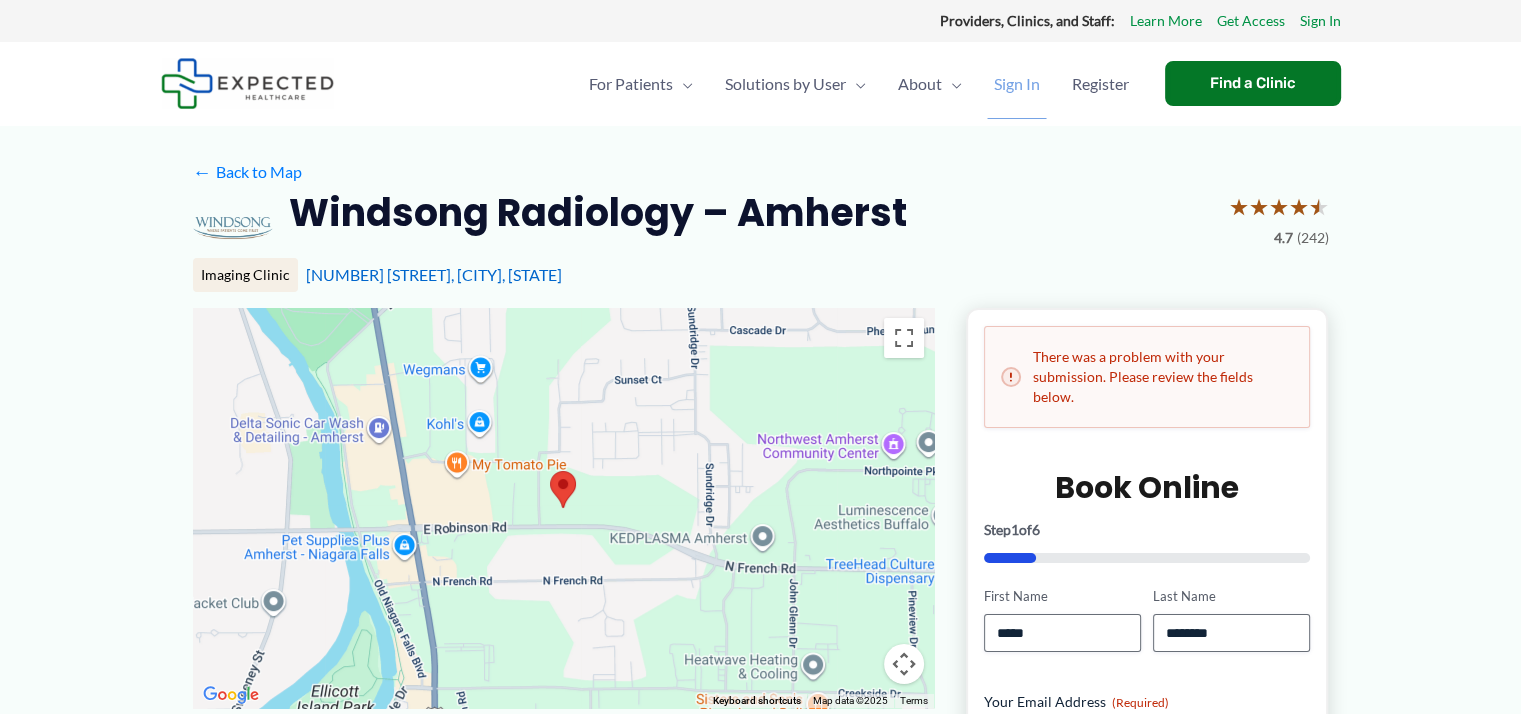 click on "Sign In" at bounding box center [1017, 84] 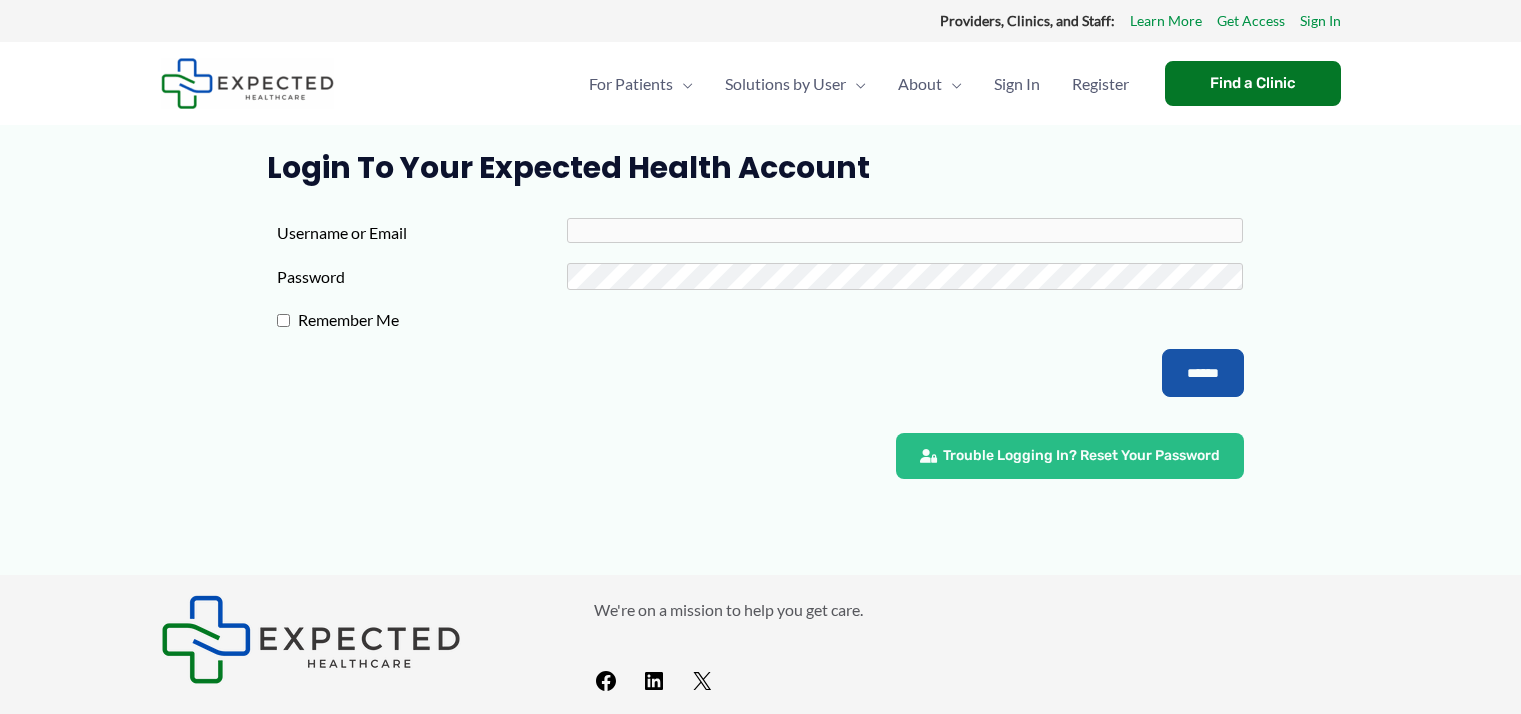 scroll, scrollTop: 0, scrollLeft: 0, axis: both 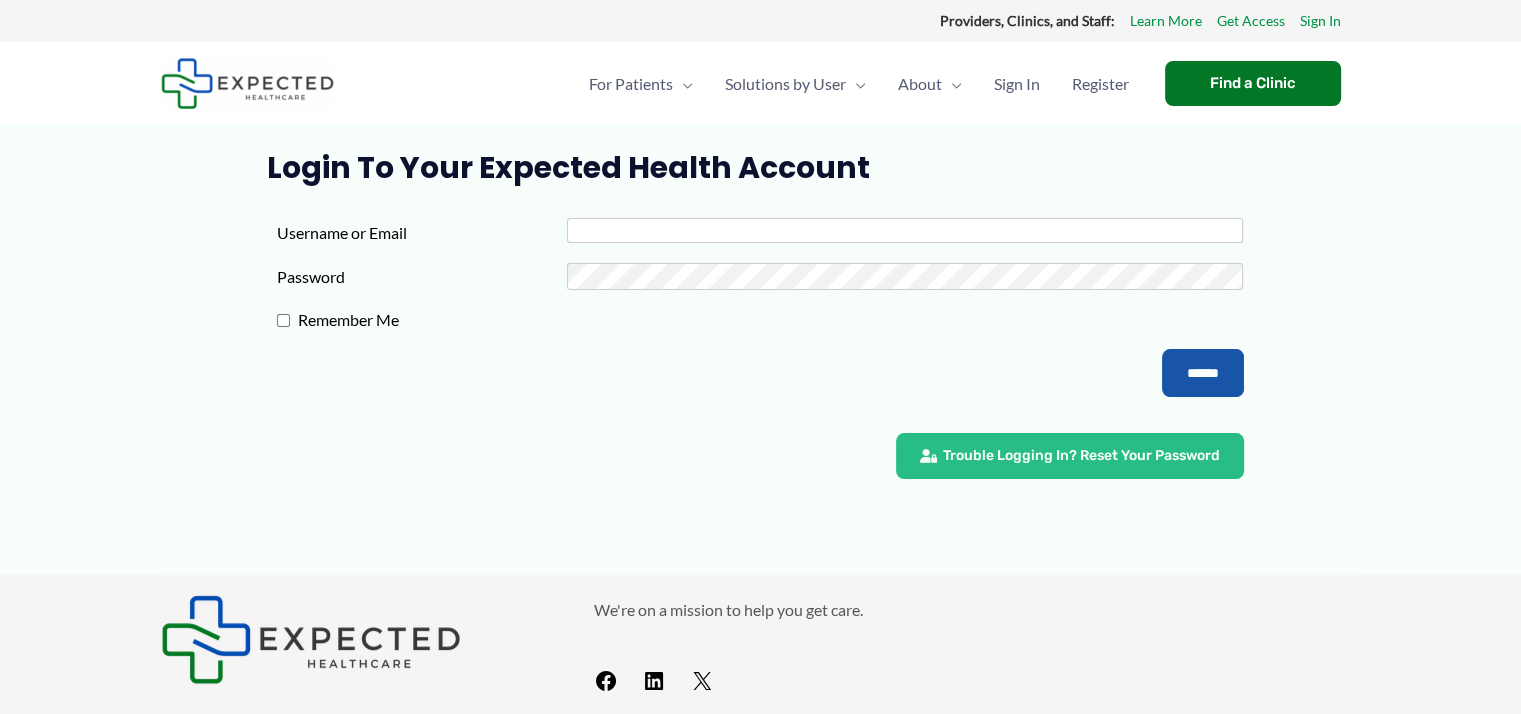 click on "Username or Email" at bounding box center [905, 230] 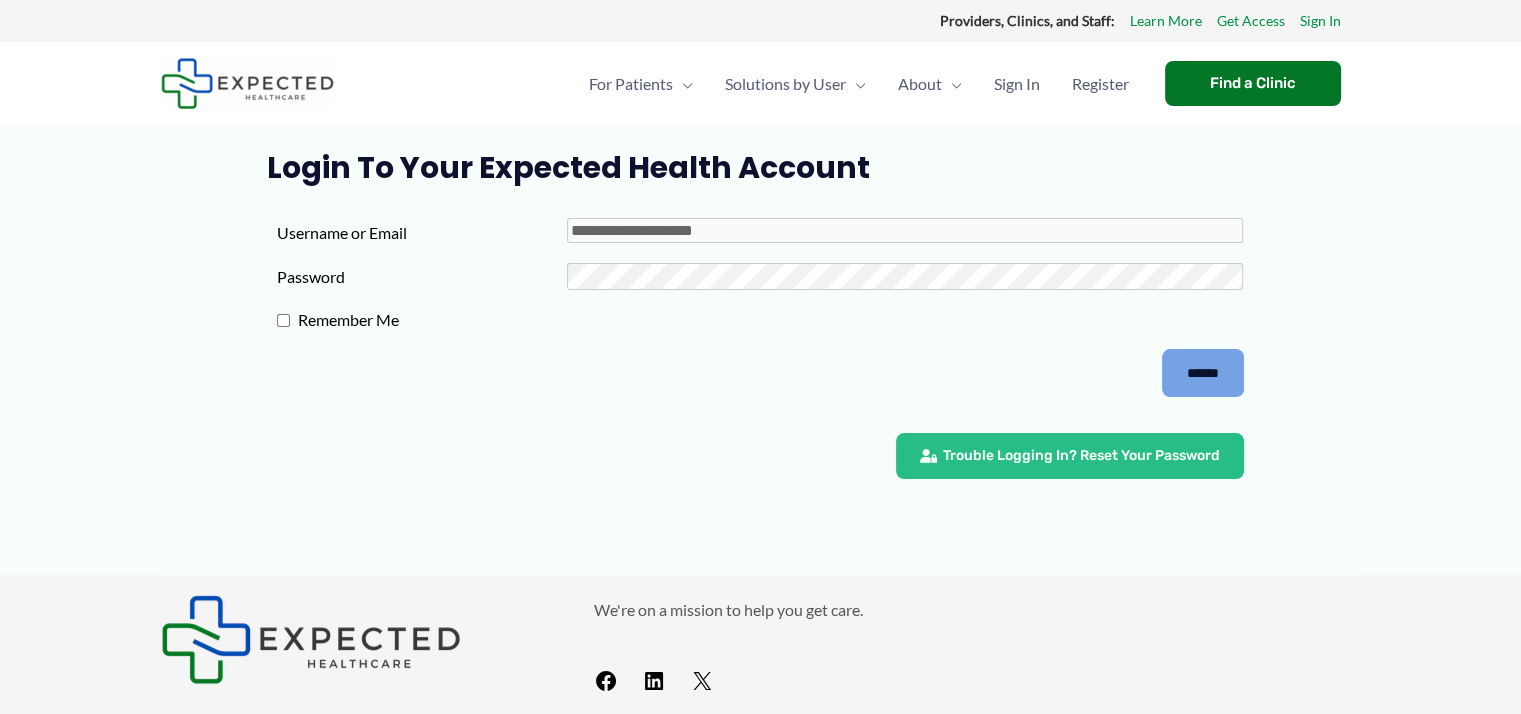 click on "******" at bounding box center [1203, 373] 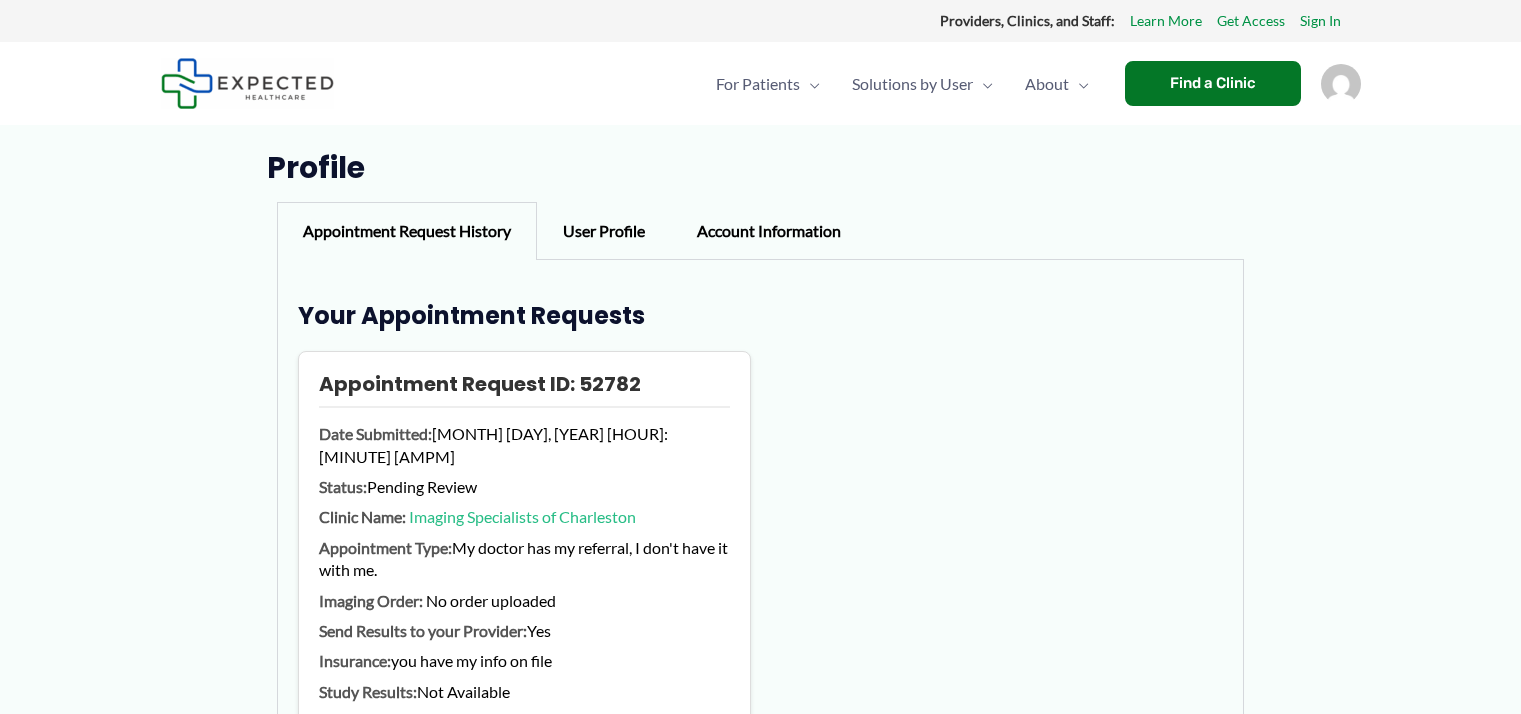 scroll, scrollTop: 0, scrollLeft: 0, axis: both 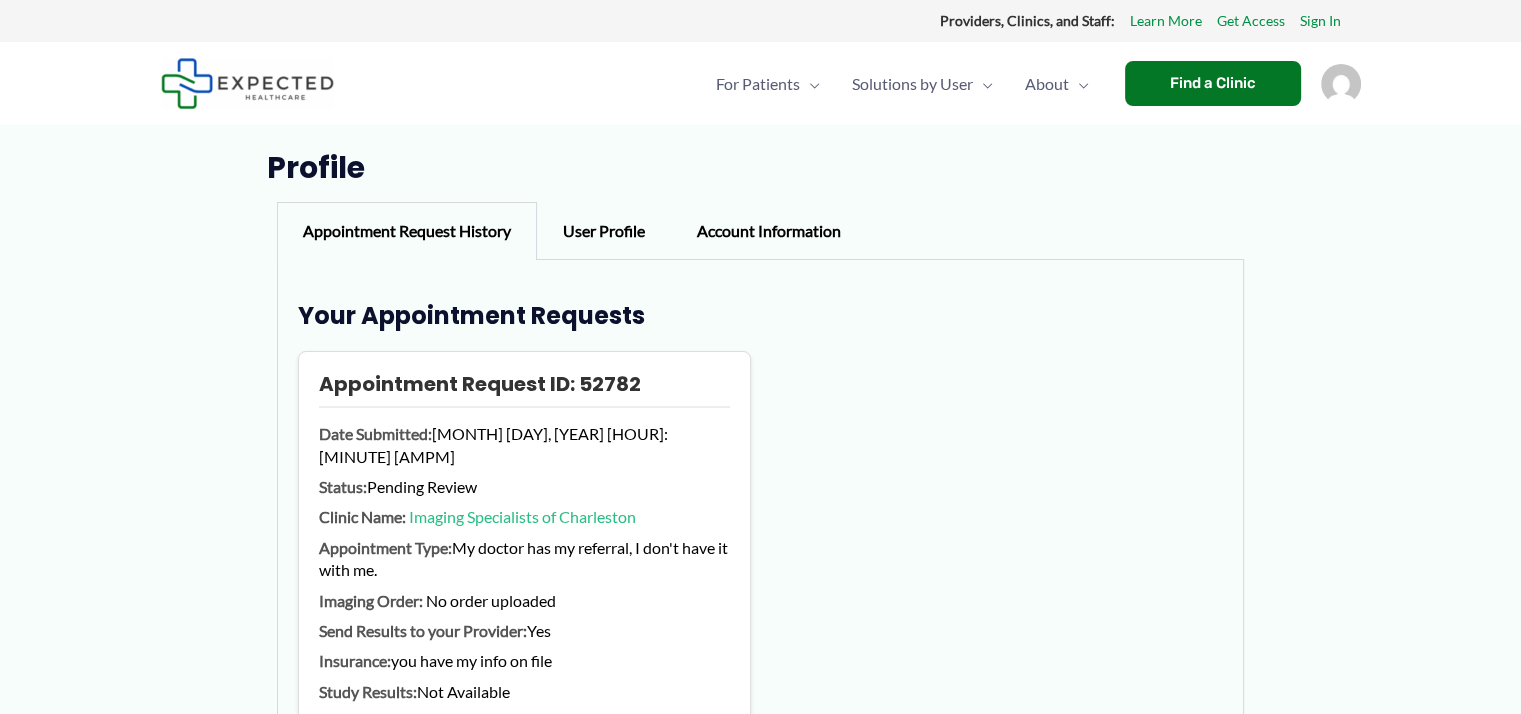 click on "Appointment Request History" at bounding box center (407, 231) 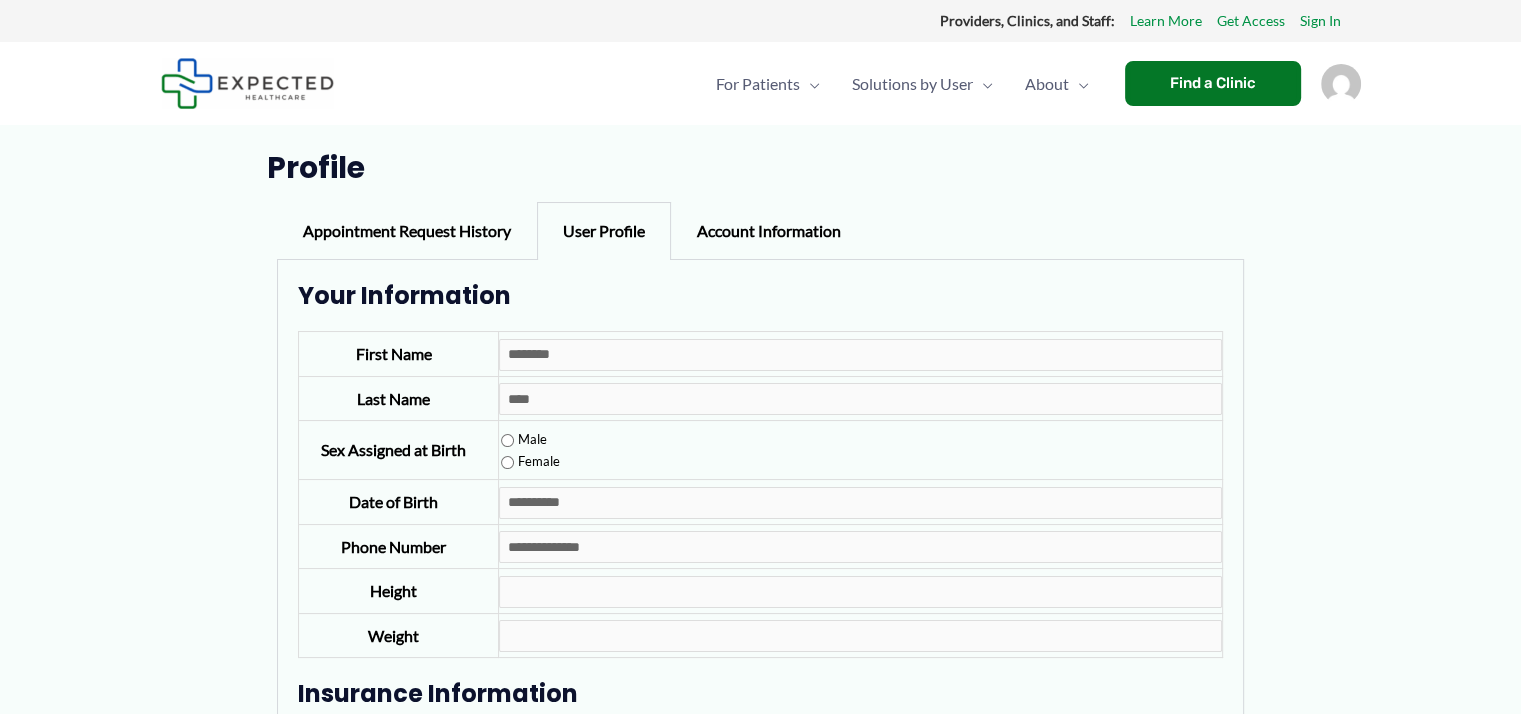 click on "Account Information" at bounding box center (769, 231) 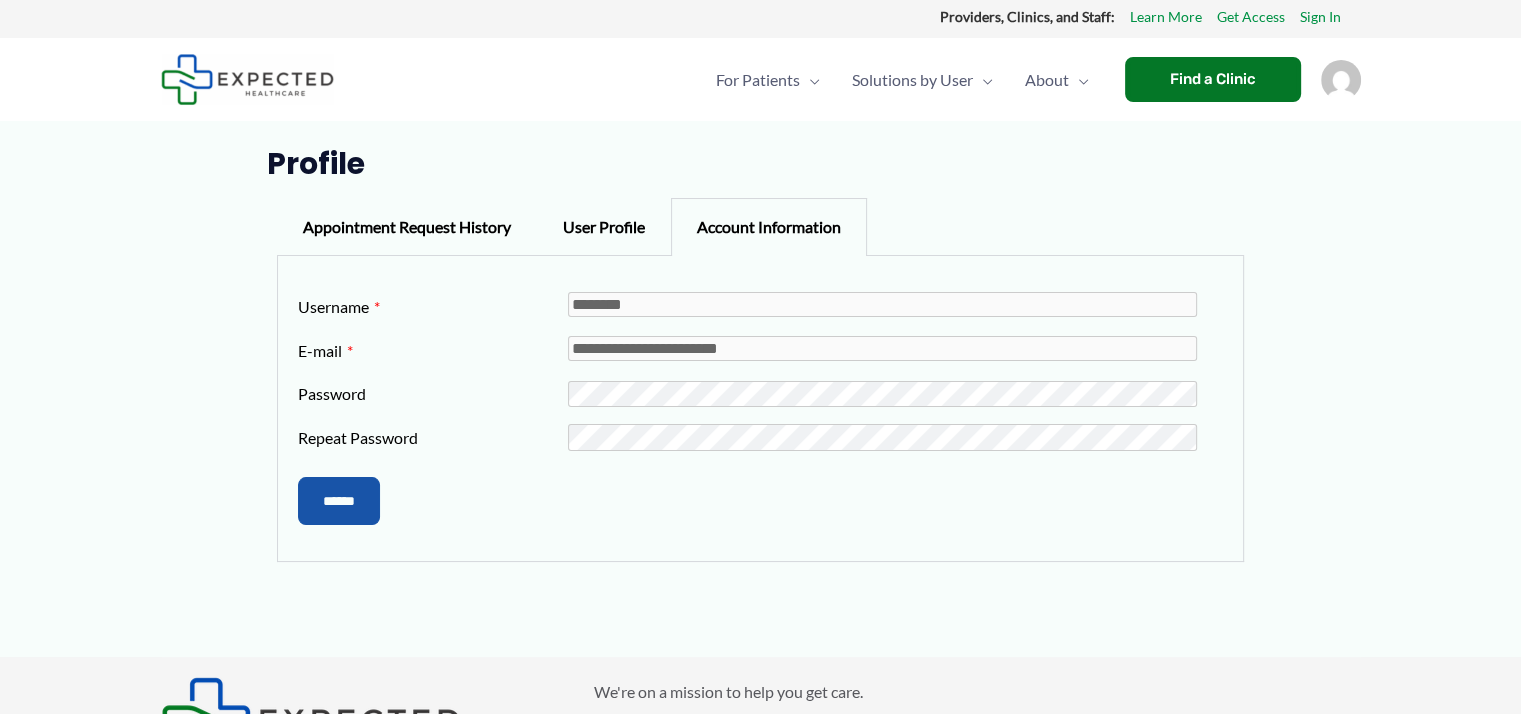 scroll, scrollTop: 0, scrollLeft: 0, axis: both 